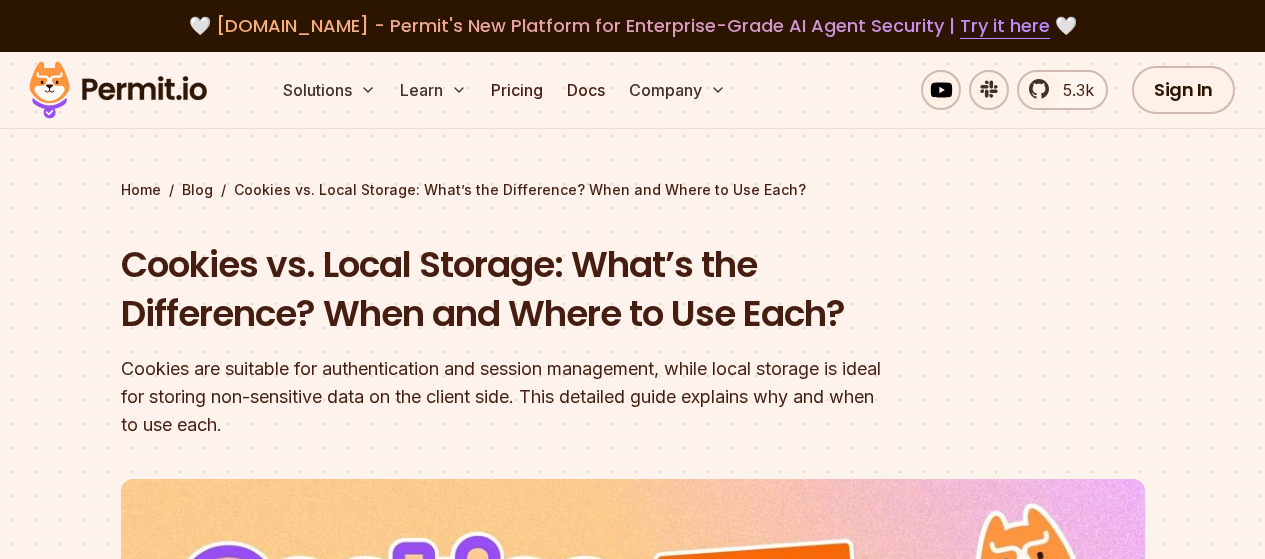 scroll, scrollTop: 300, scrollLeft: 0, axis: vertical 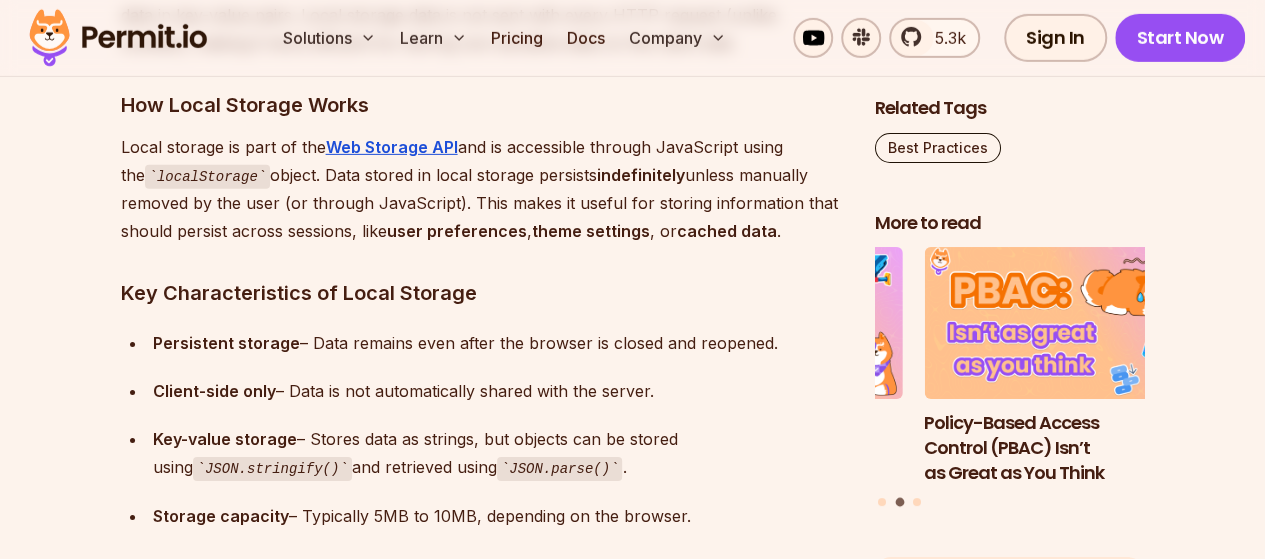 click on "Persistent storage" at bounding box center (226, 343) 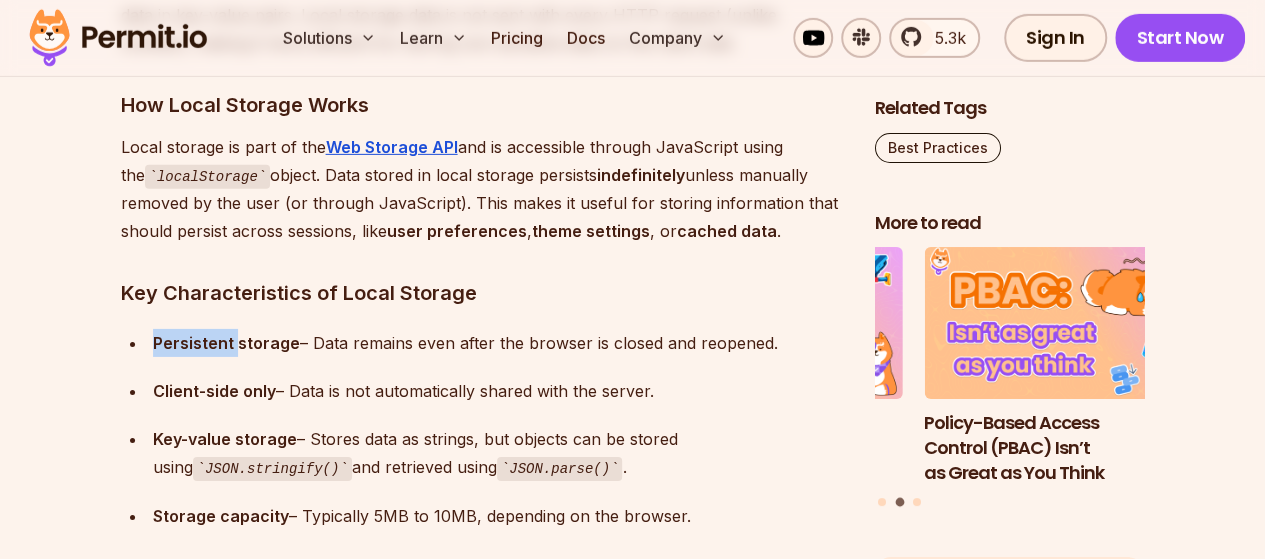 click on "Persistent storage" at bounding box center [226, 343] 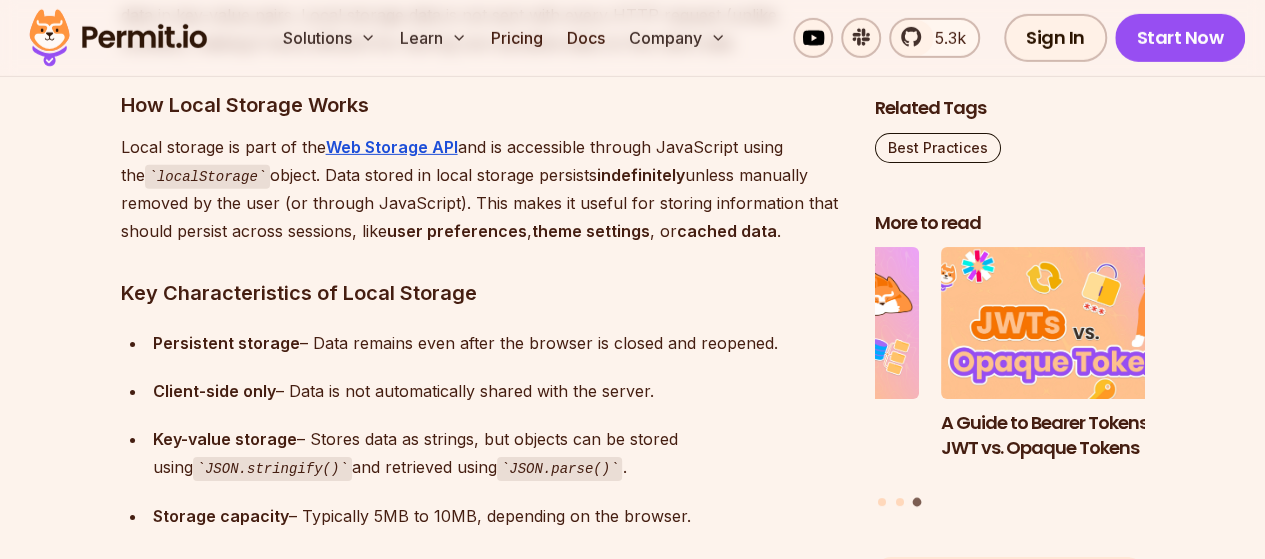 click on "Persistent storage  – Data remains even after the browser is closed and reopened. Client-side only  – Data is not automatically shared with the server. Key-value storage  – Stores data as strings, but objects can be stored using  JSON.stringify()  and retrieved using  JSON.parse() . Storage capacity  – Typically 5MB to 10MB, depending on the browser." at bounding box center (482, 429) 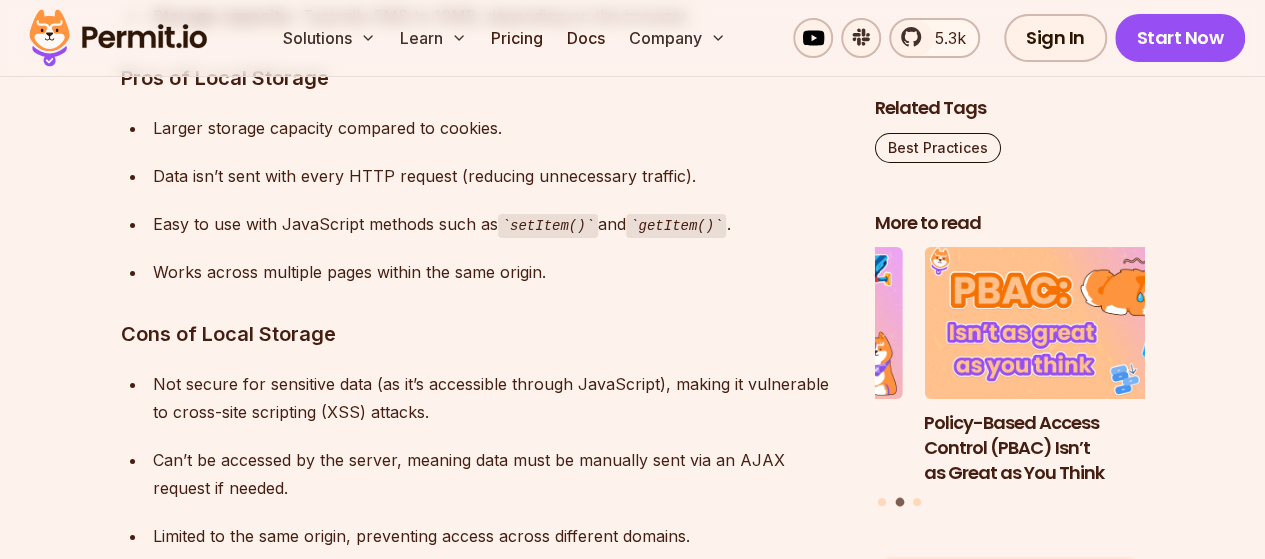 scroll, scrollTop: 3700, scrollLeft: 0, axis: vertical 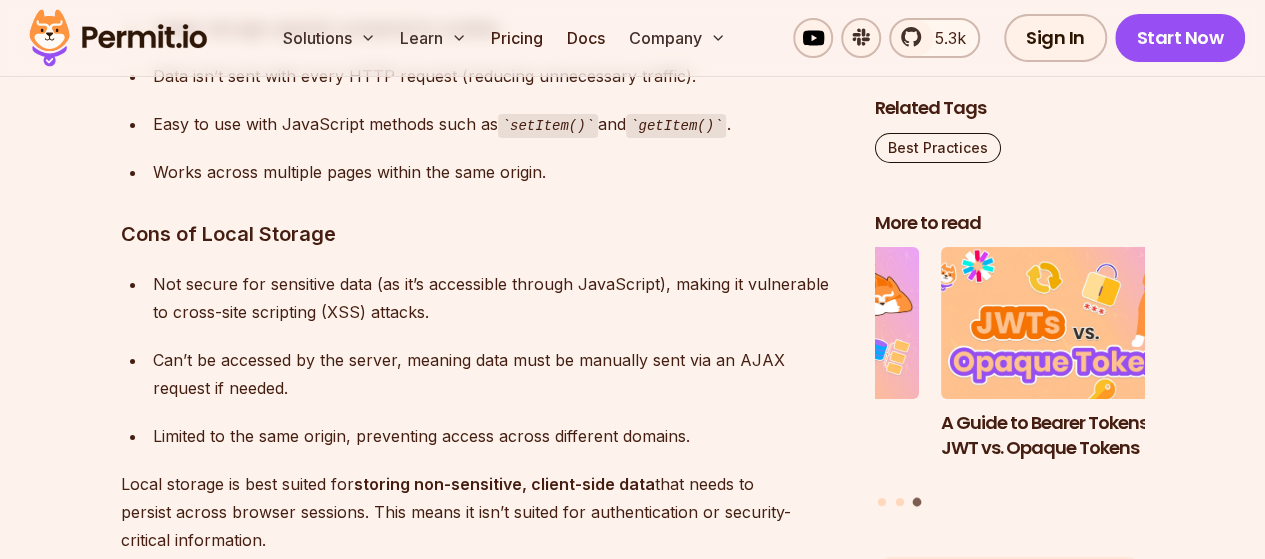 click on "Not secure for sensitive data (as it’s accessible through JavaScript), making it vulnerable to cross-site scripting (XSS) attacks." at bounding box center [498, 298] 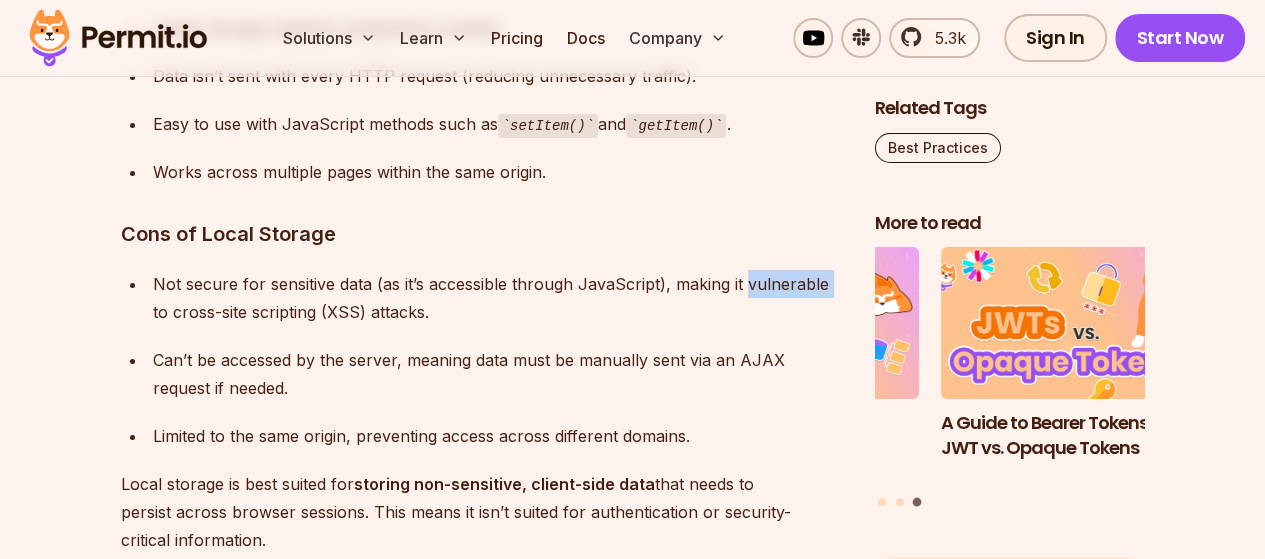 click on "Not secure for sensitive data (as it’s accessible through JavaScript), making it vulnerable to cross-site scripting (XSS) attacks." at bounding box center [498, 298] 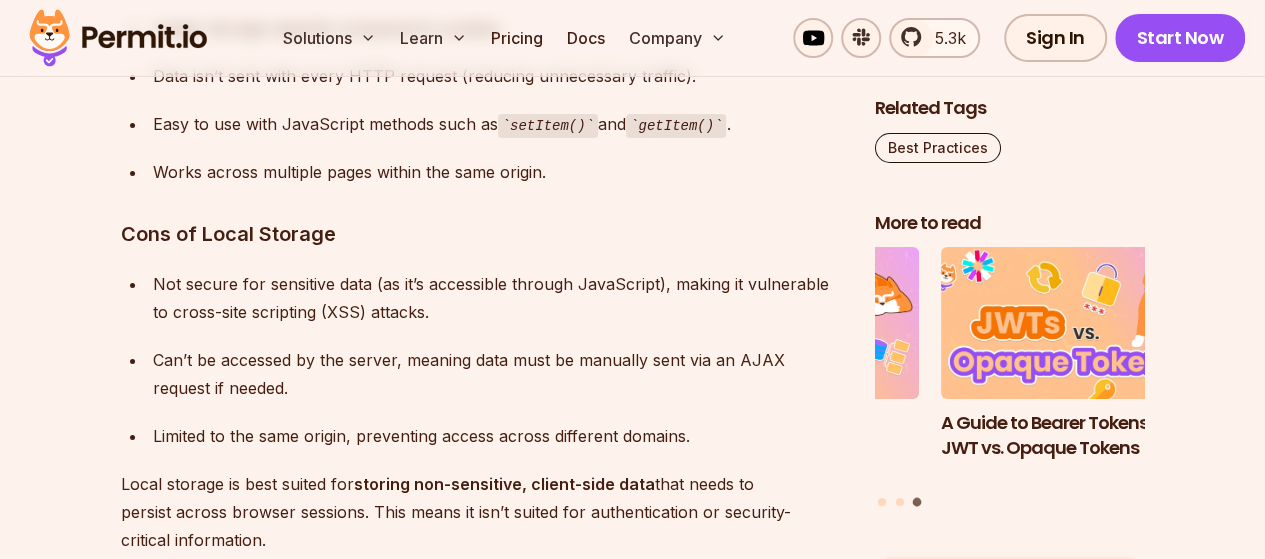 click on "Not secure for sensitive data (as it’s accessible through JavaScript), making it vulnerable to cross-site scripting (XSS) attacks." at bounding box center (498, 298) 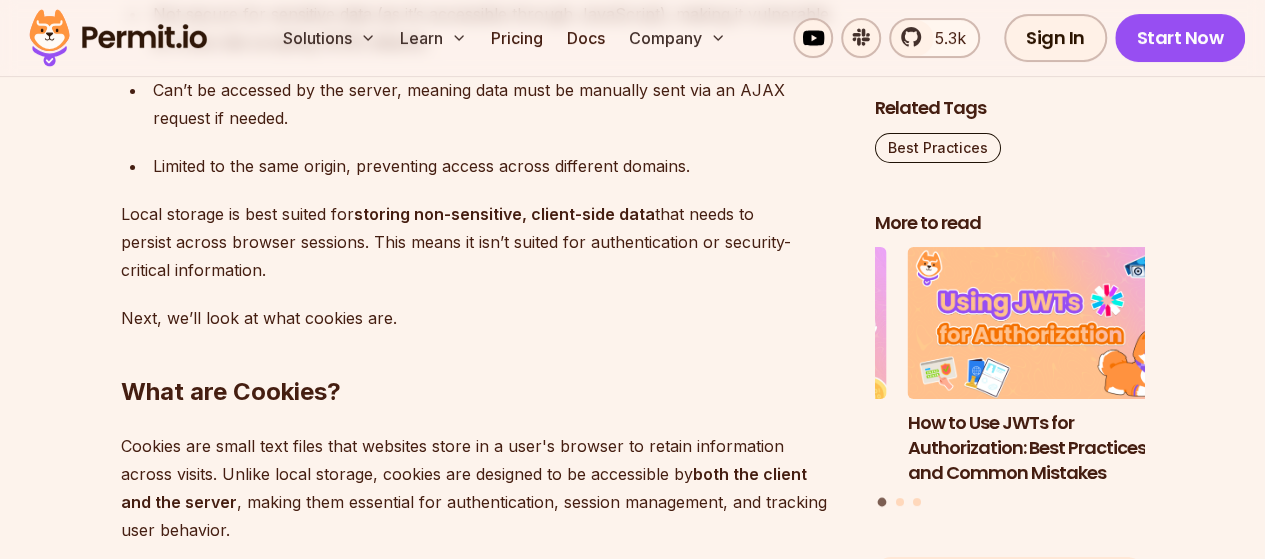 scroll, scrollTop: 4000, scrollLeft: 0, axis: vertical 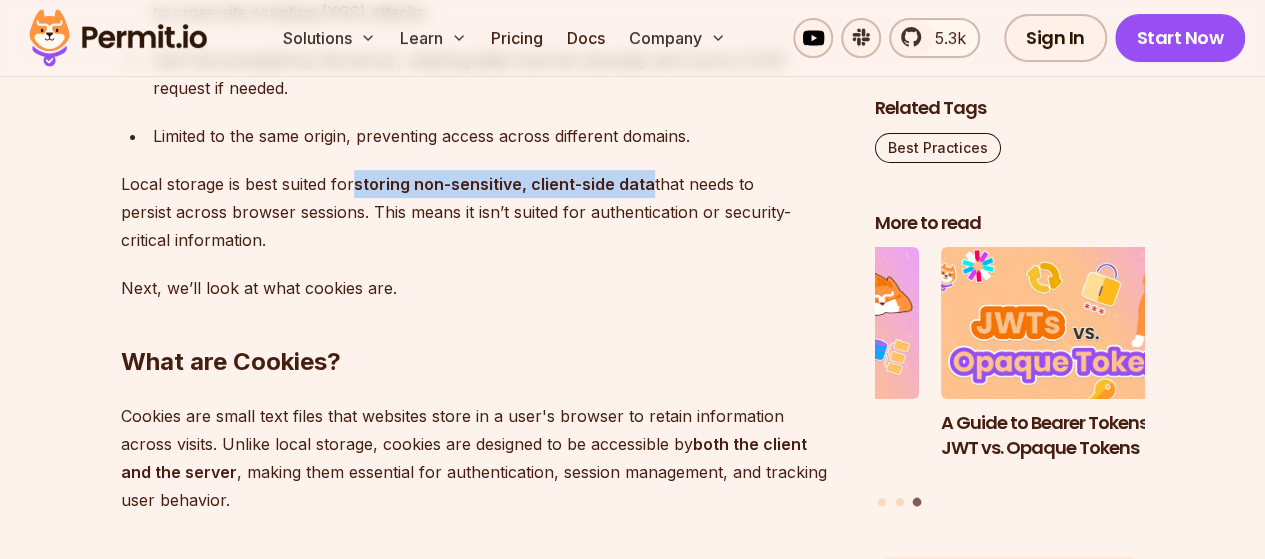 drag, startPoint x: 354, startPoint y: 181, endPoint x: 649, endPoint y: 181, distance: 295 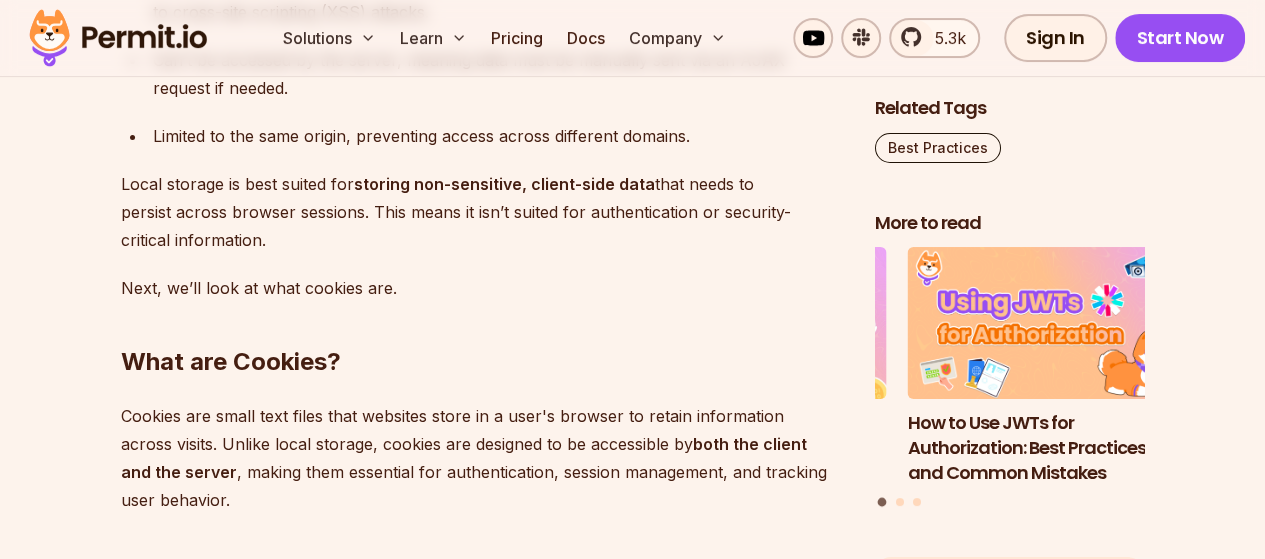drag, startPoint x: 510, startPoint y: 179, endPoint x: 438, endPoint y: 317, distance: 155.65346 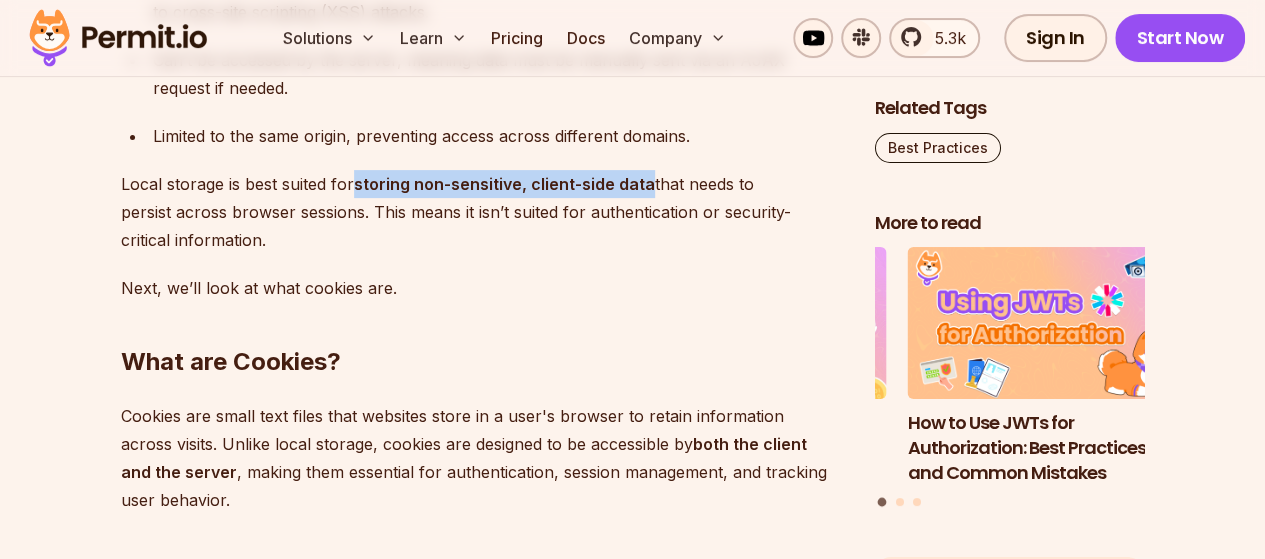 drag, startPoint x: 358, startPoint y: 179, endPoint x: 647, endPoint y: 181, distance: 289.00693 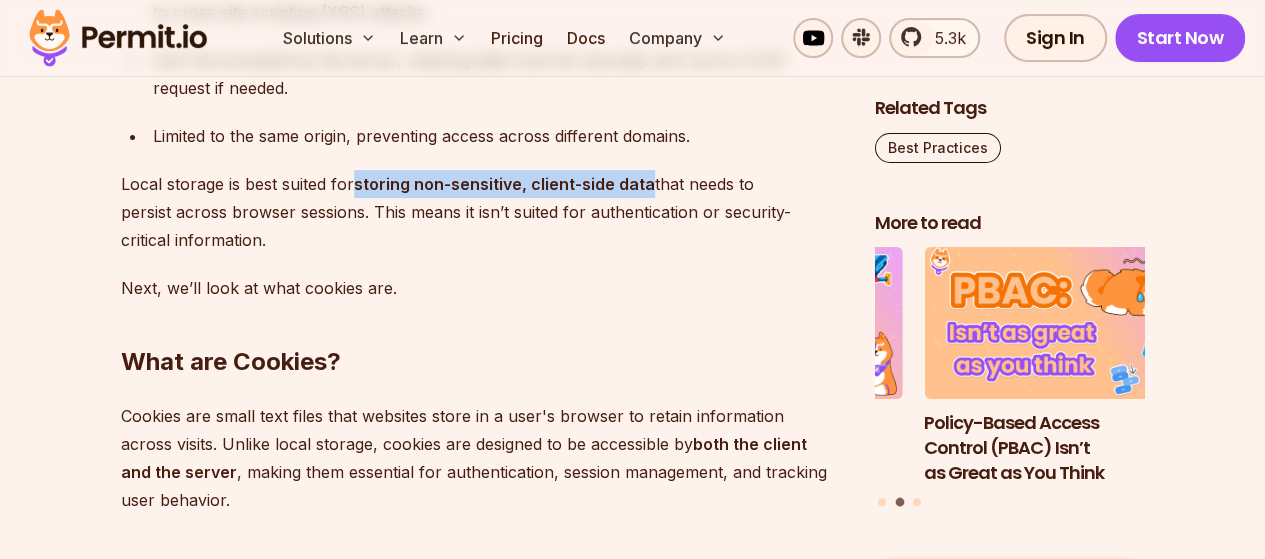 click at bounding box center (634, 144) 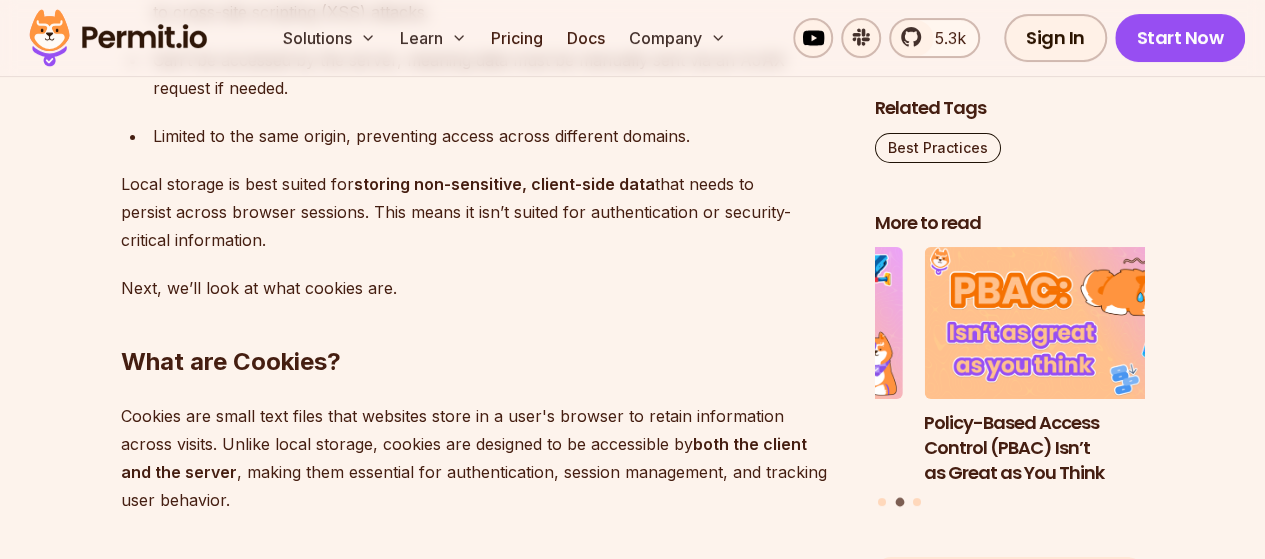 click on "Local storage is best suited for  storing non-sensitive, client-side data  that needs to persist across browser sessions. This means it isn’t suited for authentication or security-critical information." at bounding box center [482, 212] 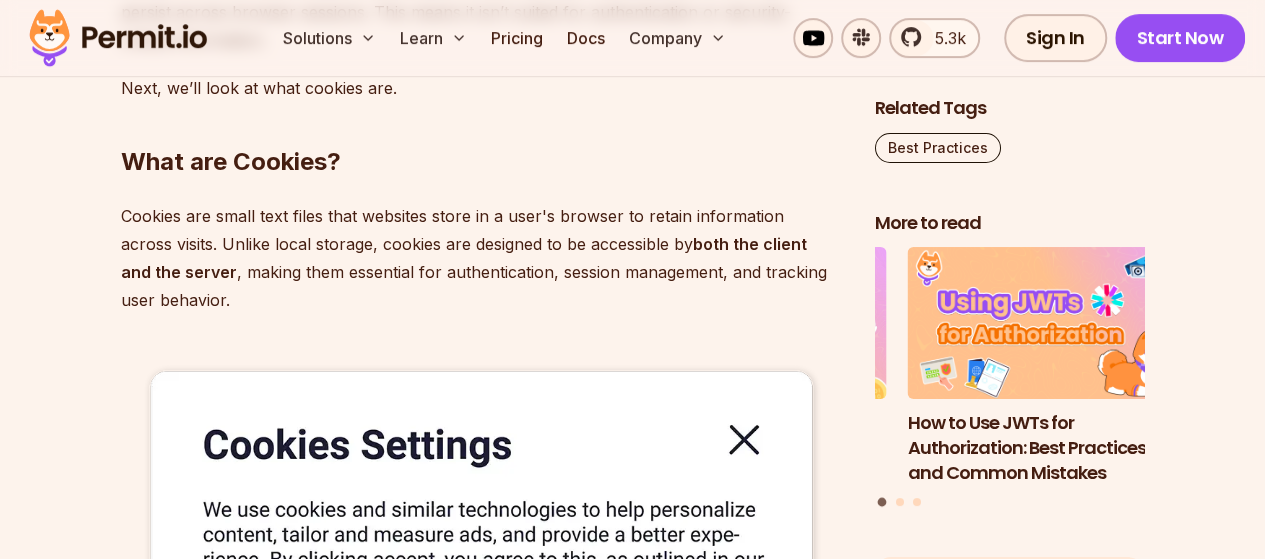 scroll, scrollTop: 4300, scrollLeft: 0, axis: vertical 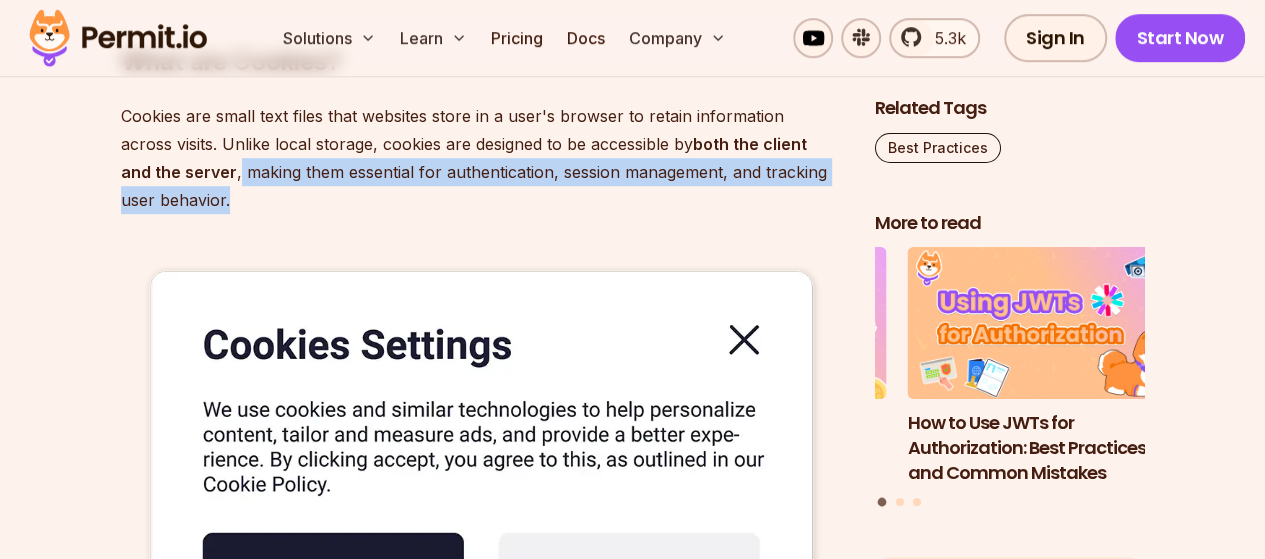 drag, startPoint x: 238, startPoint y: 173, endPoint x: 259, endPoint y: 199, distance: 33.42155 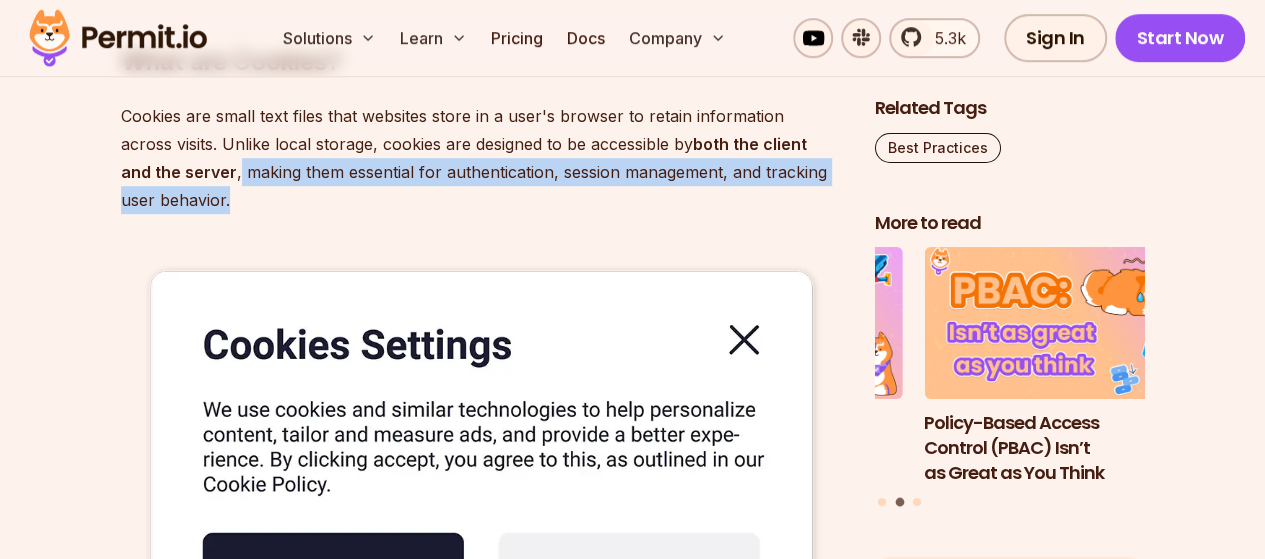 click on "Cookies are small text files that websites store in a user's browser to retain information across visits. Unlike local storage, cookies are designed to be accessible by  both the client and the server , making them essential for authentication, session management, and tracking user behavior." at bounding box center [482, 158] 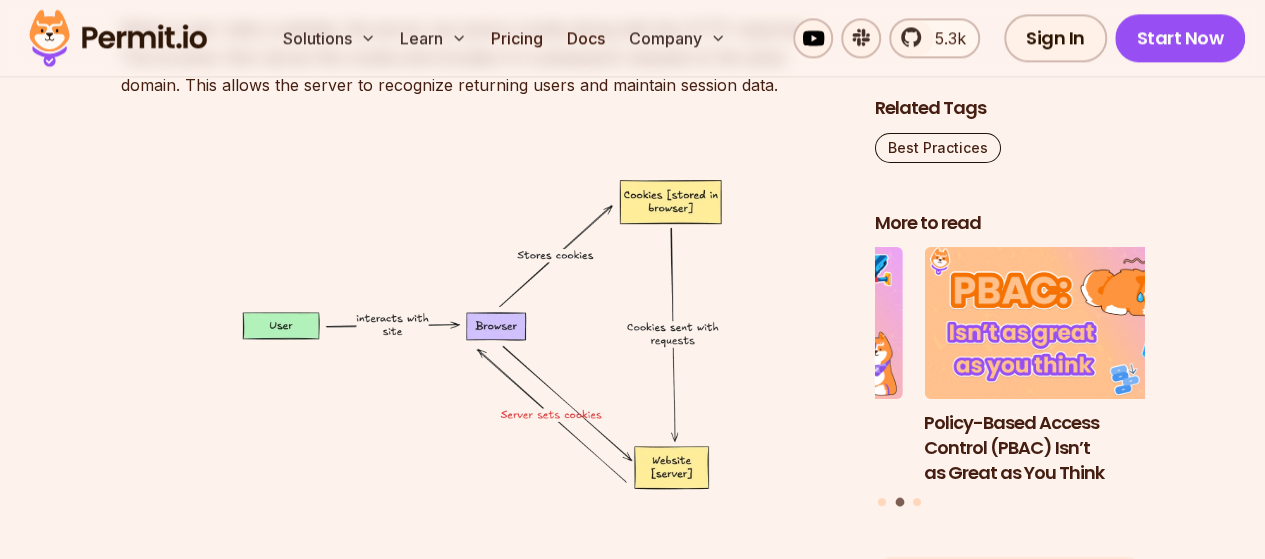 scroll, scrollTop: 5100, scrollLeft: 0, axis: vertical 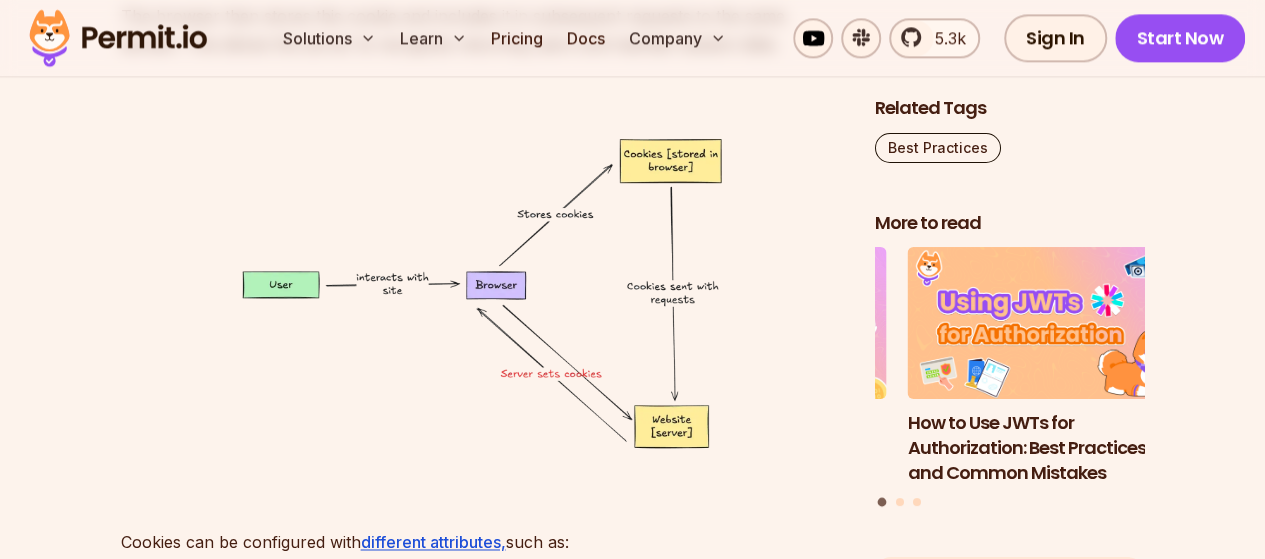 click at bounding box center [482, 293] 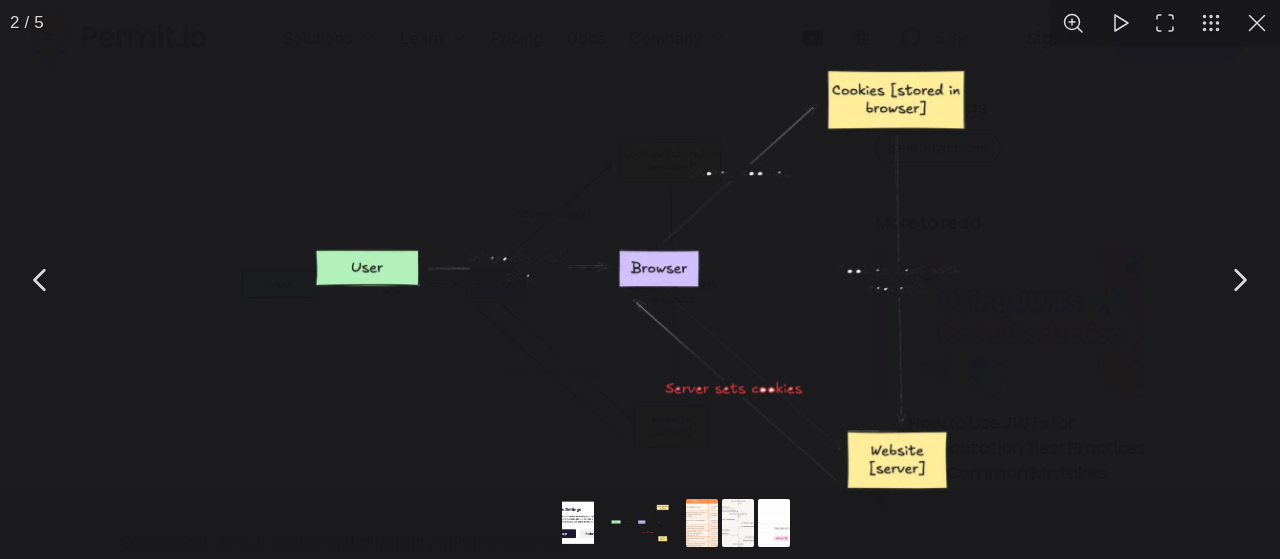 click at bounding box center [1257, 23] 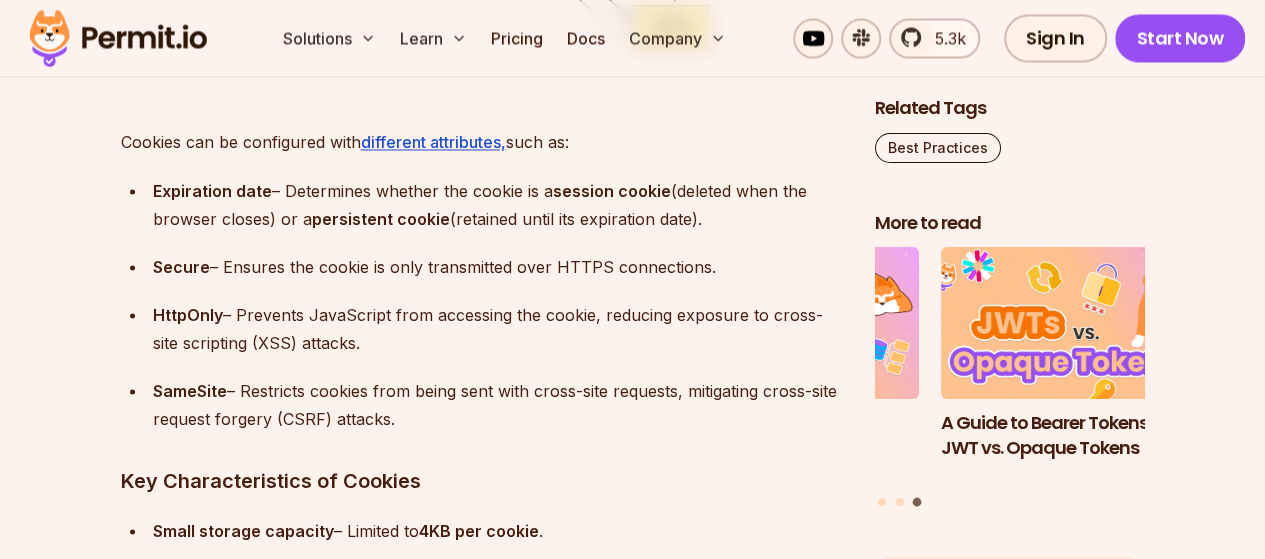 scroll, scrollTop: 5400, scrollLeft: 0, axis: vertical 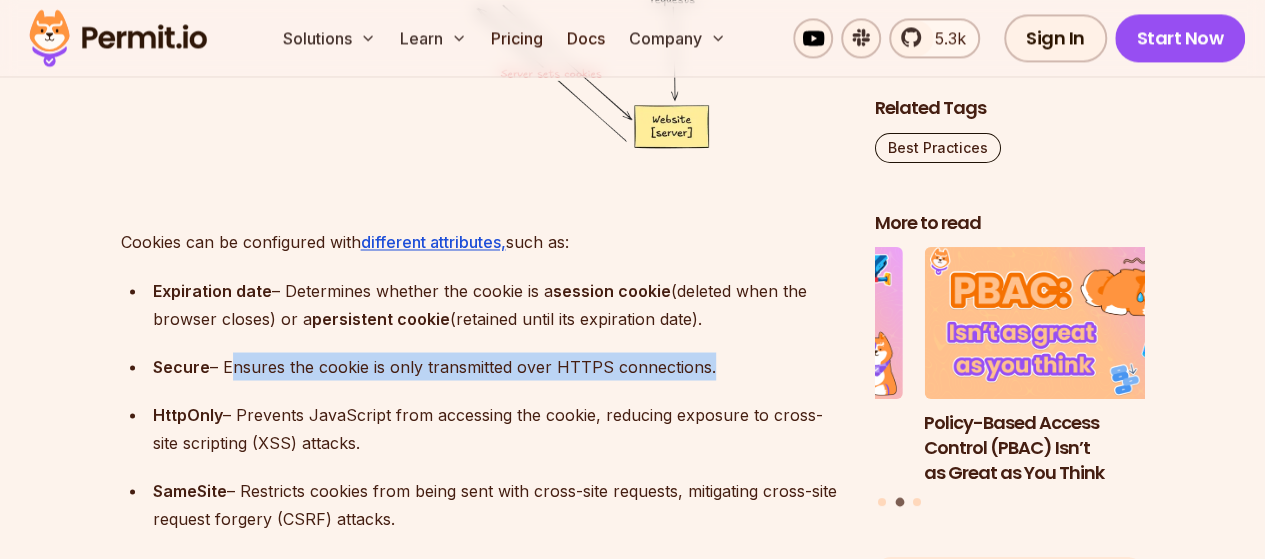 drag, startPoint x: 224, startPoint y: 363, endPoint x: 702, endPoint y: 359, distance: 478.01672 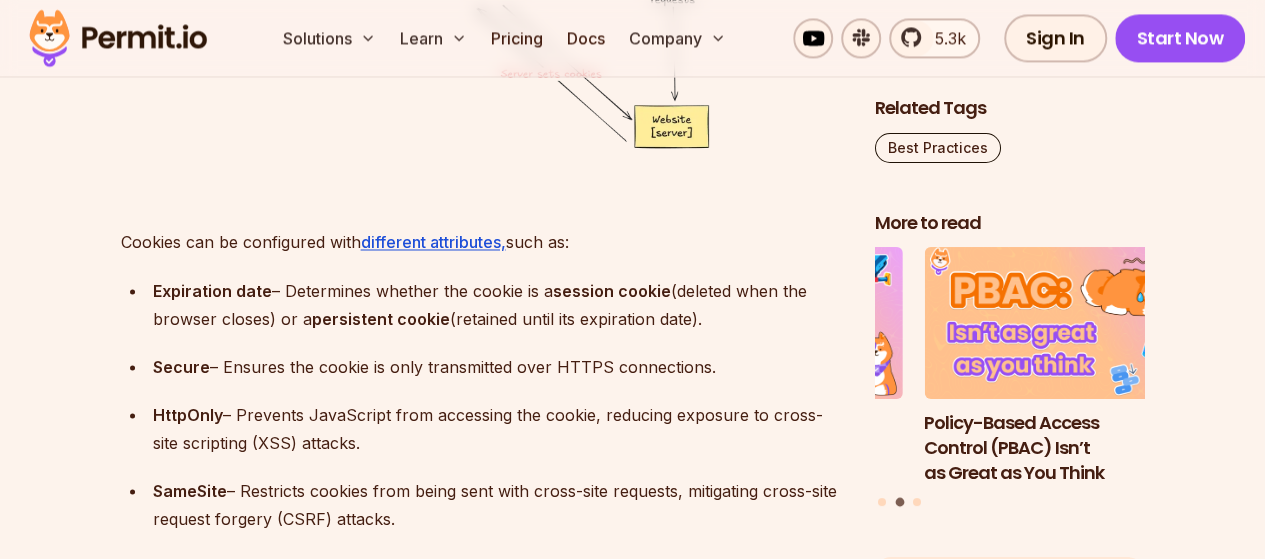 click on "Secure  – Ensures the cookie is only transmitted over HTTPS connections." at bounding box center [498, 366] 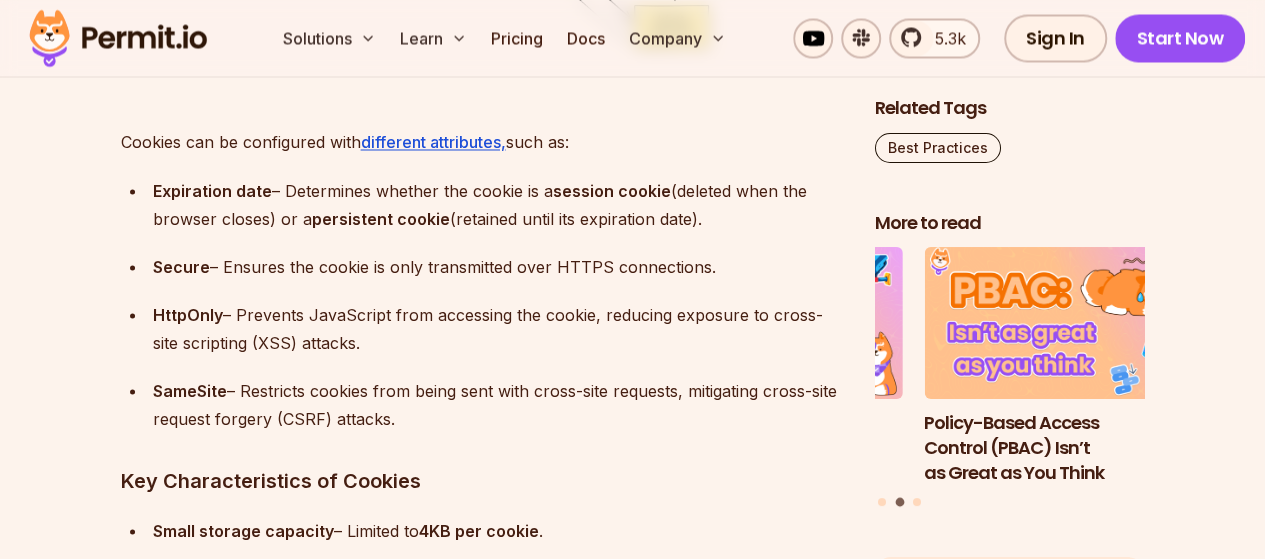 scroll, scrollTop: 5600, scrollLeft: 0, axis: vertical 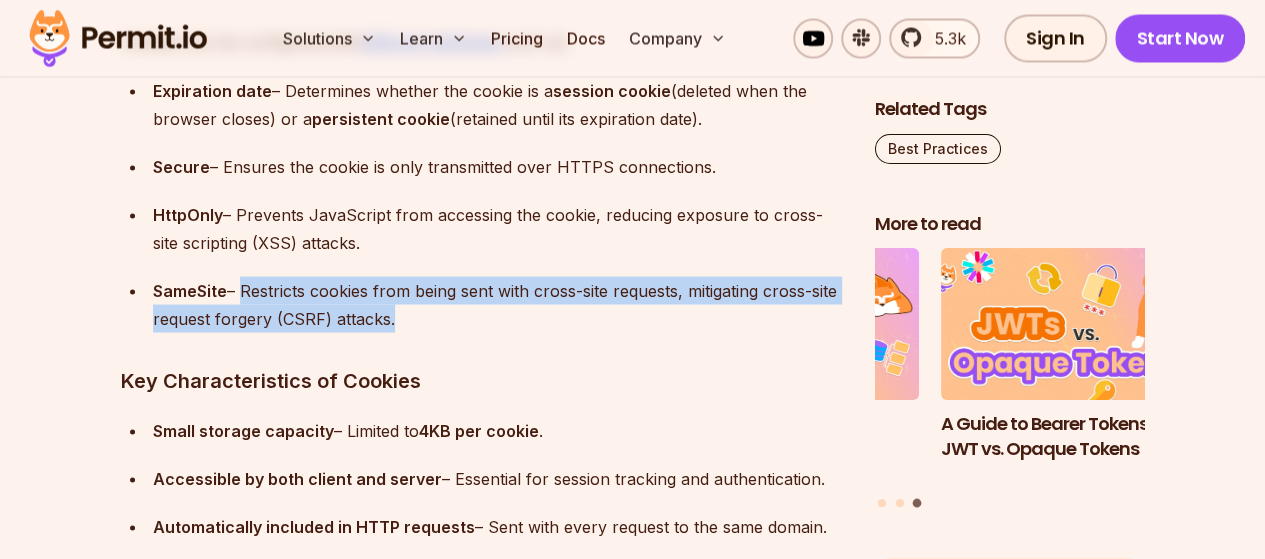 drag, startPoint x: 240, startPoint y: 290, endPoint x: 414, endPoint y: 316, distance: 175.93181 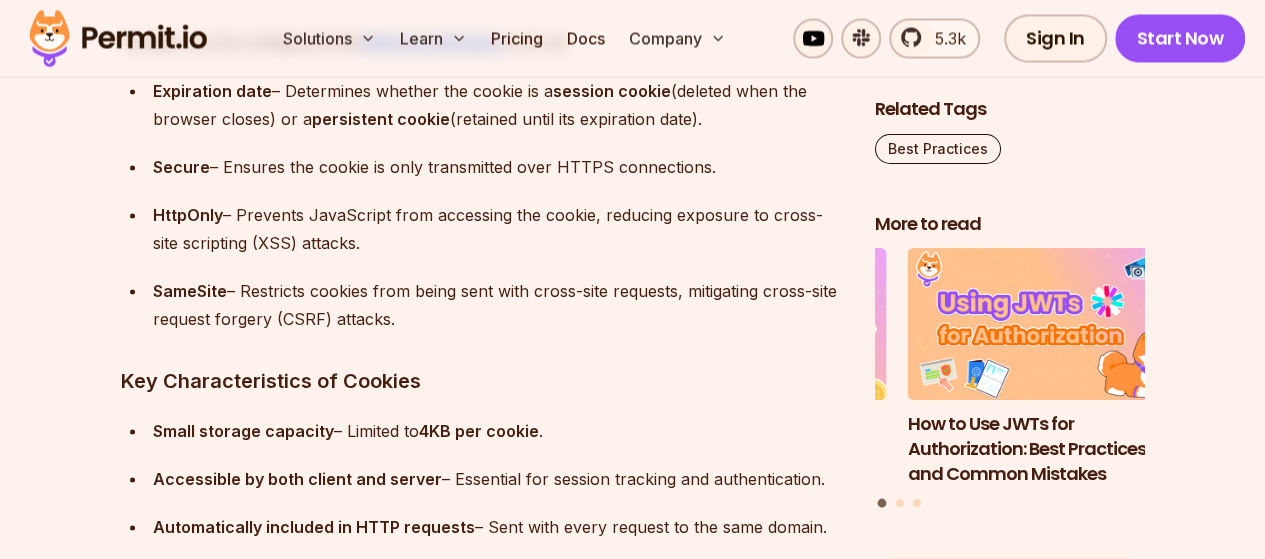 click on "Managing and storing data in the browser efficiently is a crucial aspect of building web applications in terms of performance, user experience, and security. Web developers often rely on  client-side storage  solutions like  cookies  and  local storage  to save user preferences, authentication tokens, and other essential data. But what exactly is  the difference between cookies and local storage ? When should you use one over the other? And how do security concerns impact your choice? Both cookies and local storage allow websites to store information on a user’s browser, but  they serve different purposes and come with unique benefits and drawbacks . Understanding these differences can help you make informed decisions about which storage mechanism to use in various scenarios. In this article, we’ll break down: What cookies and local storage are How they work Their pros and cons A direct comparison between them Best practices for using each securely You can watch our video version of this article here: The" at bounding box center [482, 1274] 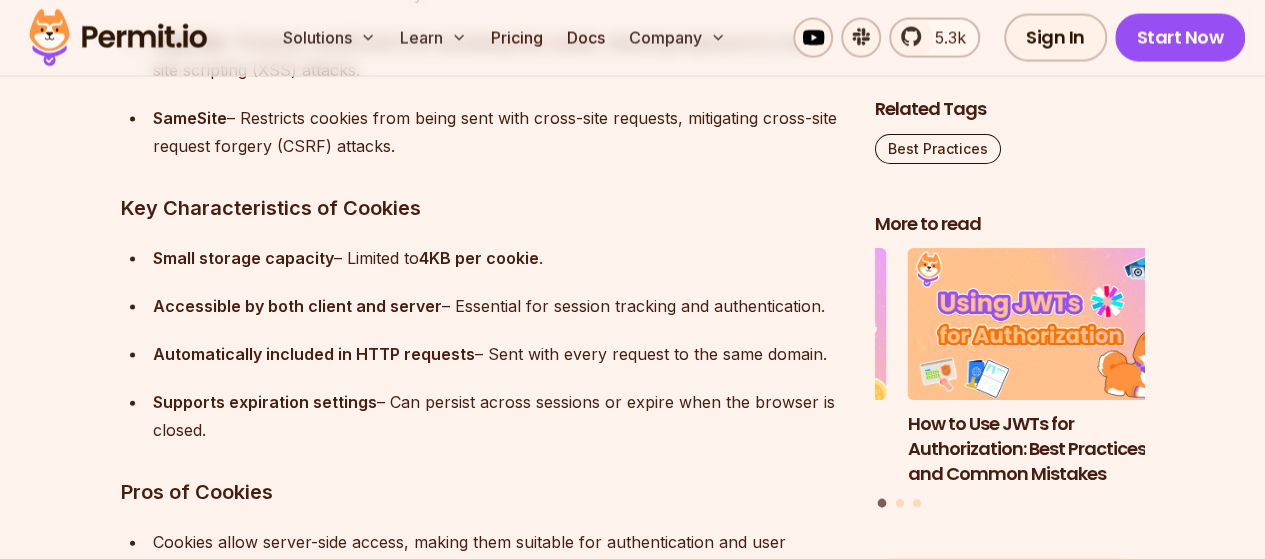 scroll, scrollTop: 5800, scrollLeft: 0, axis: vertical 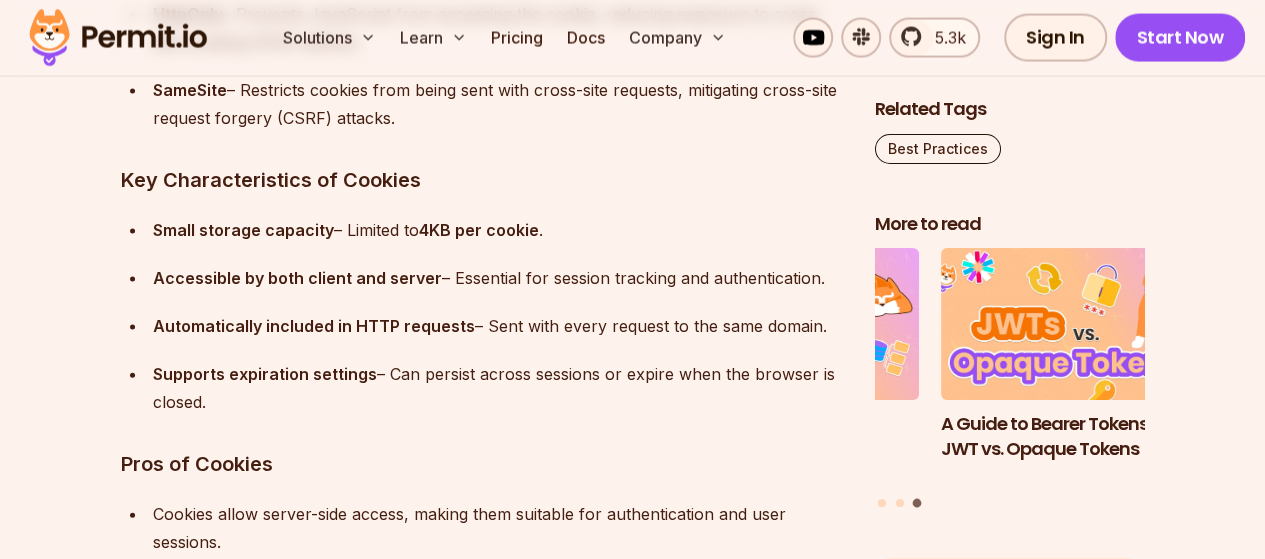 drag, startPoint x: 388, startPoint y: 375, endPoint x: 398, endPoint y: 405, distance: 31.622776 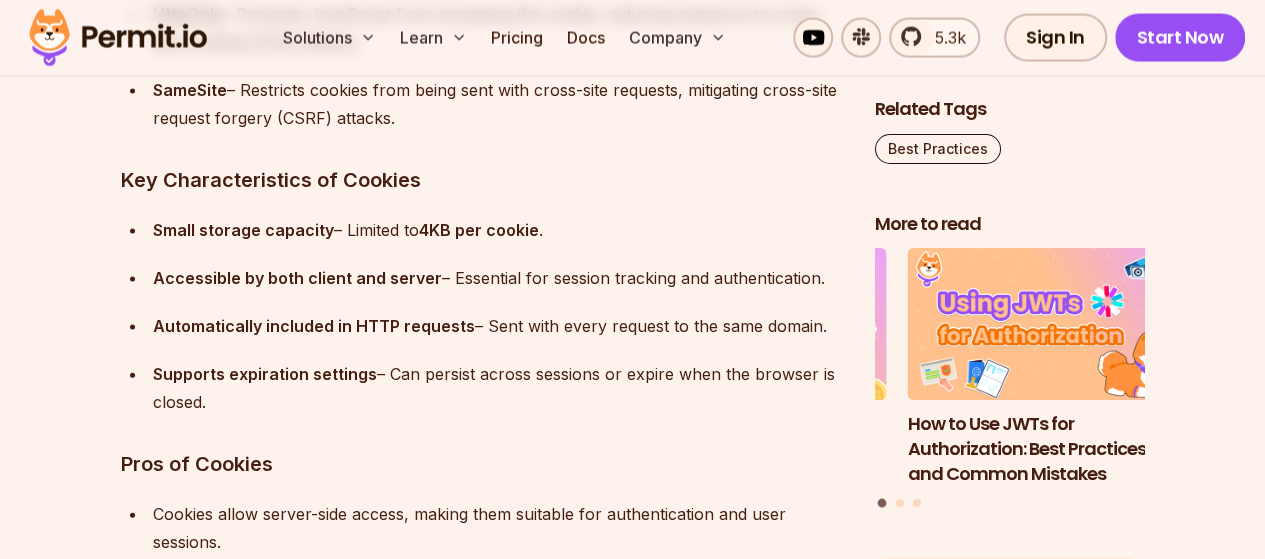 click on "Managing and storing data in the browser efficiently is a crucial aspect of building web applications in terms of performance, user experience, and security. Web developers often rely on  client-side storage  solutions like  cookies  and  local storage  to save user preferences, authentication tokens, and other essential data. But what exactly is  the difference between cookies and local storage ? When should you use one over the other? And how do security concerns impact your choice? Both cookies and local storage allow websites to store information on a user’s browser, but  they serve different purposes and come with unique benefits and drawbacks . Understanding these differences can help you make informed decisions about which storage mechanism to use in various scenarios. In this article, we’ll break down: What cookies and local storage are How they work Their pros and cons A direct comparison between them Best practices for using each securely You can watch our video version of this article here: The" at bounding box center (482, 1074) 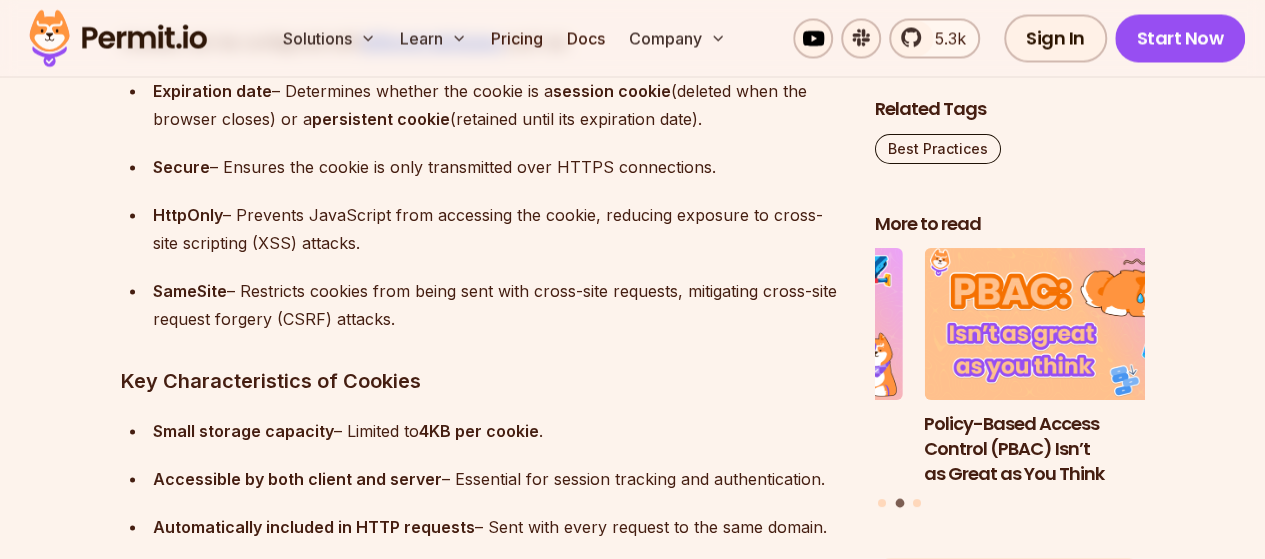 scroll, scrollTop: 5500, scrollLeft: 0, axis: vertical 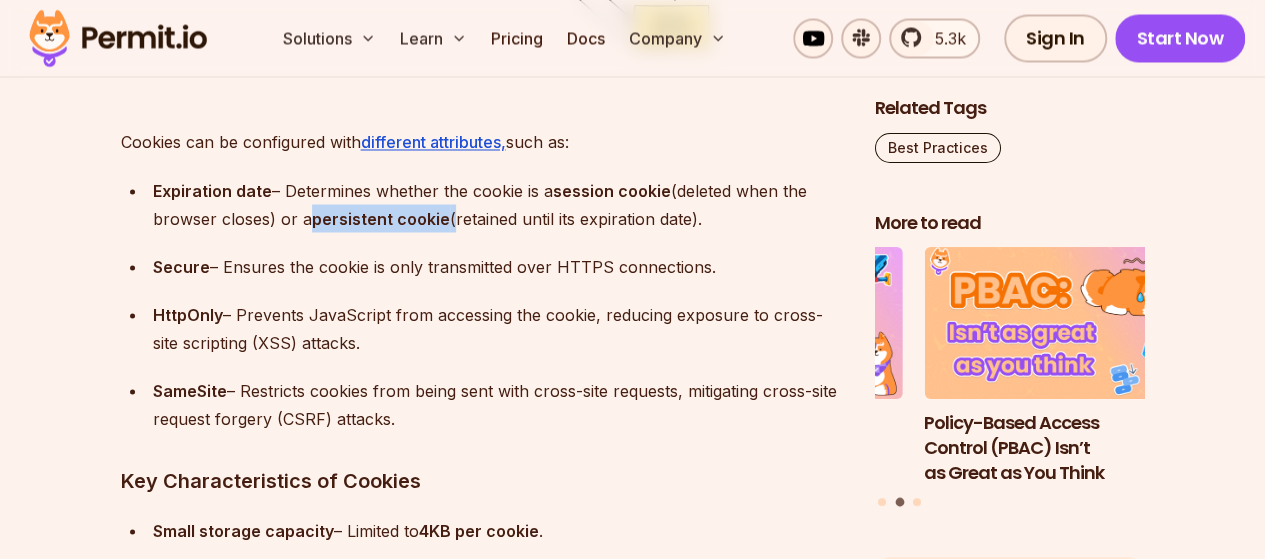 drag, startPoint x: 312, startPoint y: 216, endPoint x: 448, endPoint y: 211, distance: 136.09187 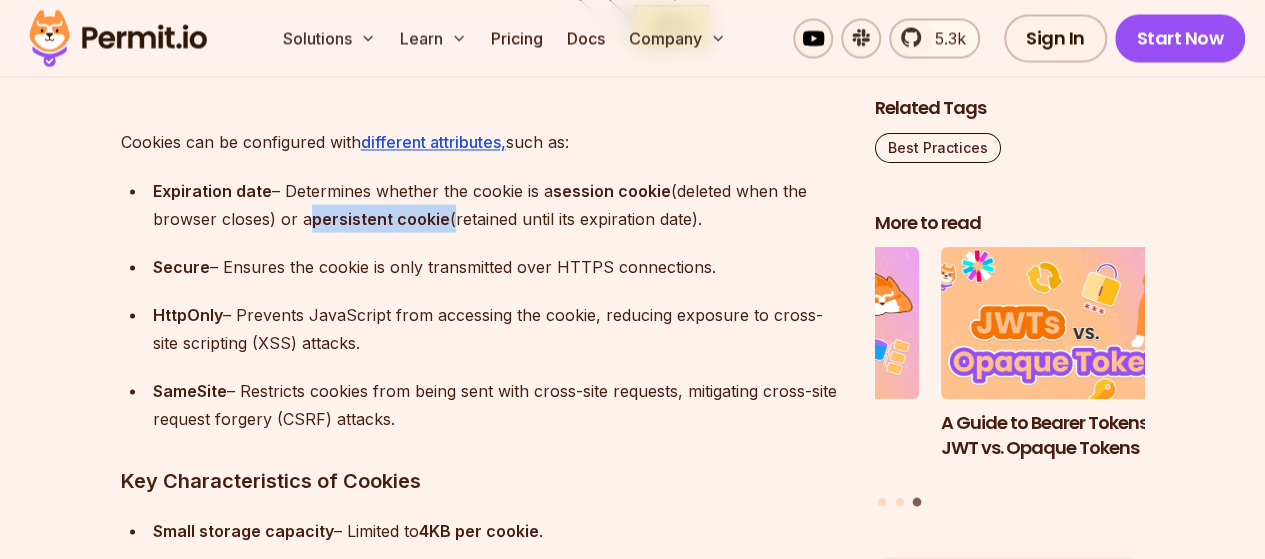 click at bounding box center (435, 178) 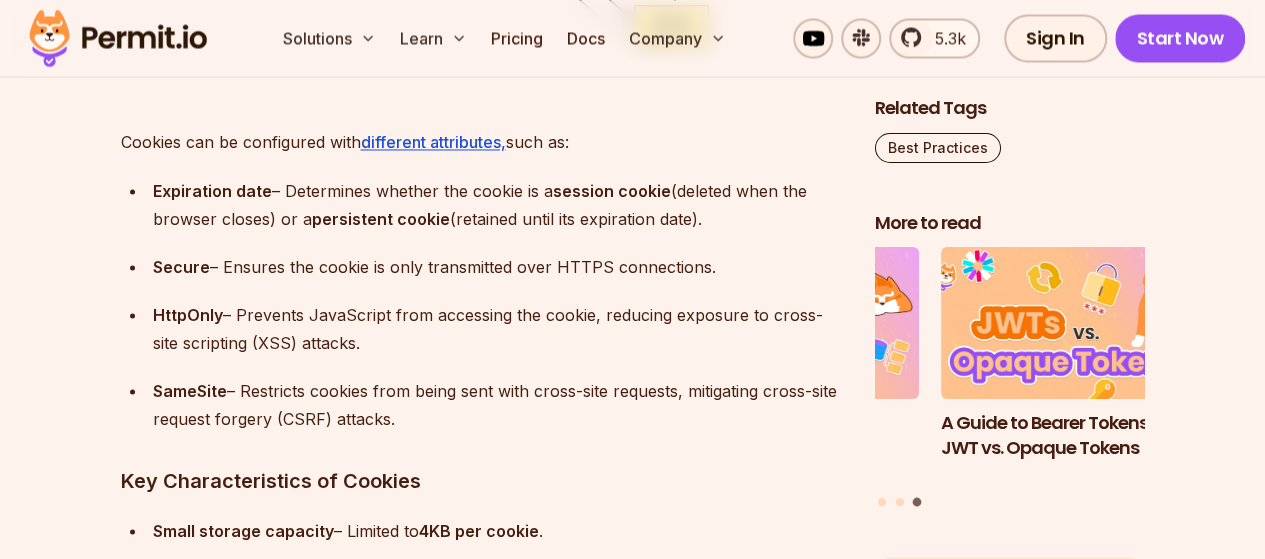 click on "Expiration date  – Determines whether the cookie is a  session cookie  (deleted when the browser closes) or a  persistent cookie  (retained until its expiration date). Secure  – Ensures the cookie is only transmitted over HTTPS connections. HttpOnly  – Prevents JavaScript from accessing the cookie, reducing exposure to cross-site scripting (XSS) attacks. SameSite  – Restricts cookies from being sent with cross-site requests, mitigating cross-site request forgery (CSRF) attacks." at bounding box center (482, 304) 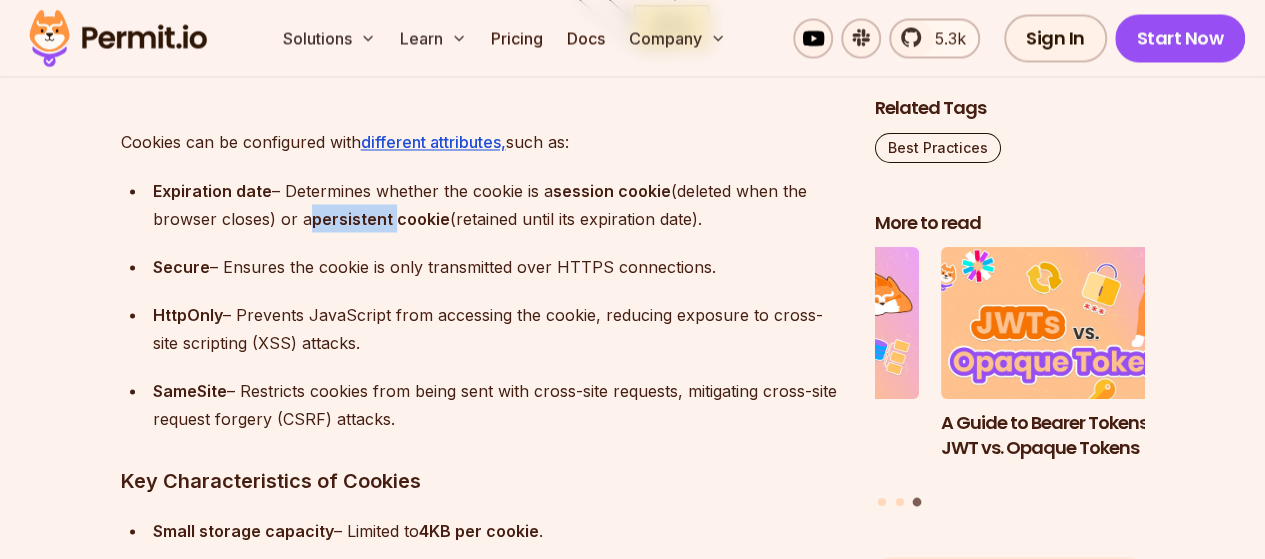 click on "persistent cookie" at bounding box center [381, 218] 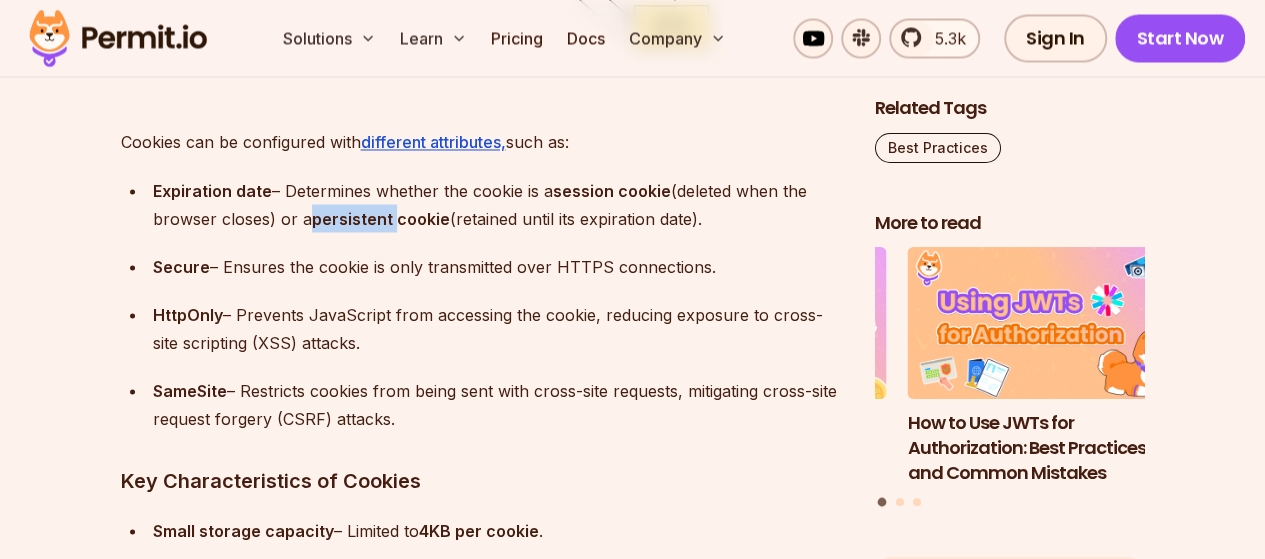 click at bounding box center [345, 226] 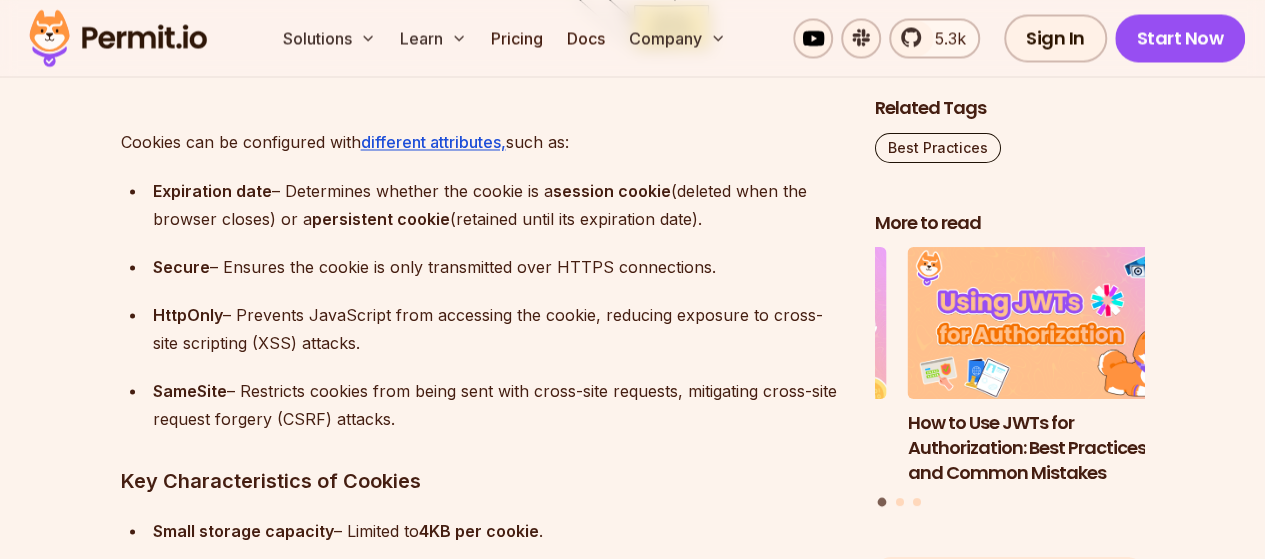 click on "Secure  – Ensures the cookie is only transmitted over HTTPS connections." at bounding box center (498, 266) 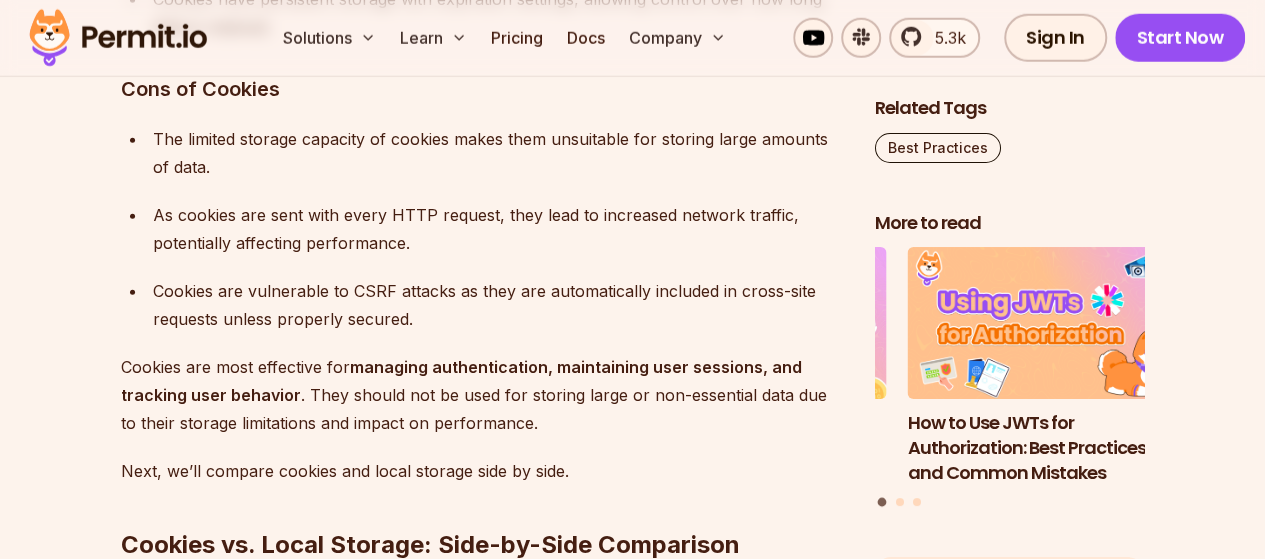 scroll, scrollTop: 6500, scrollLeft: 0, axis: vertical 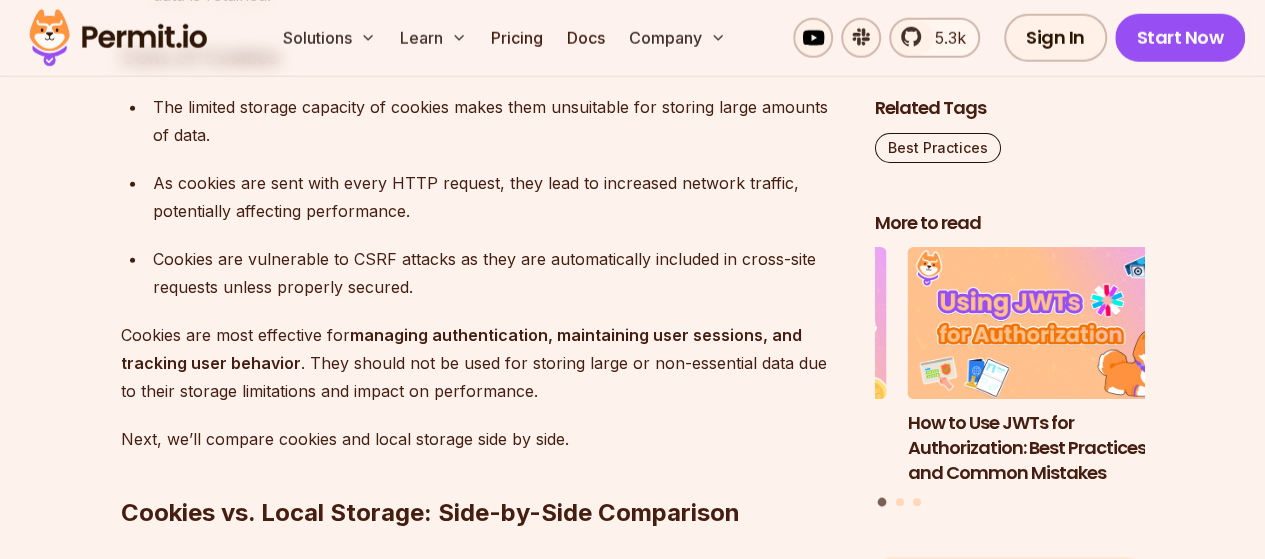 click on "Cookies are vulnerable to CSRF attacks as they are automatically included in cross-site requests unless properly secured." at bounding box center (498, 273) 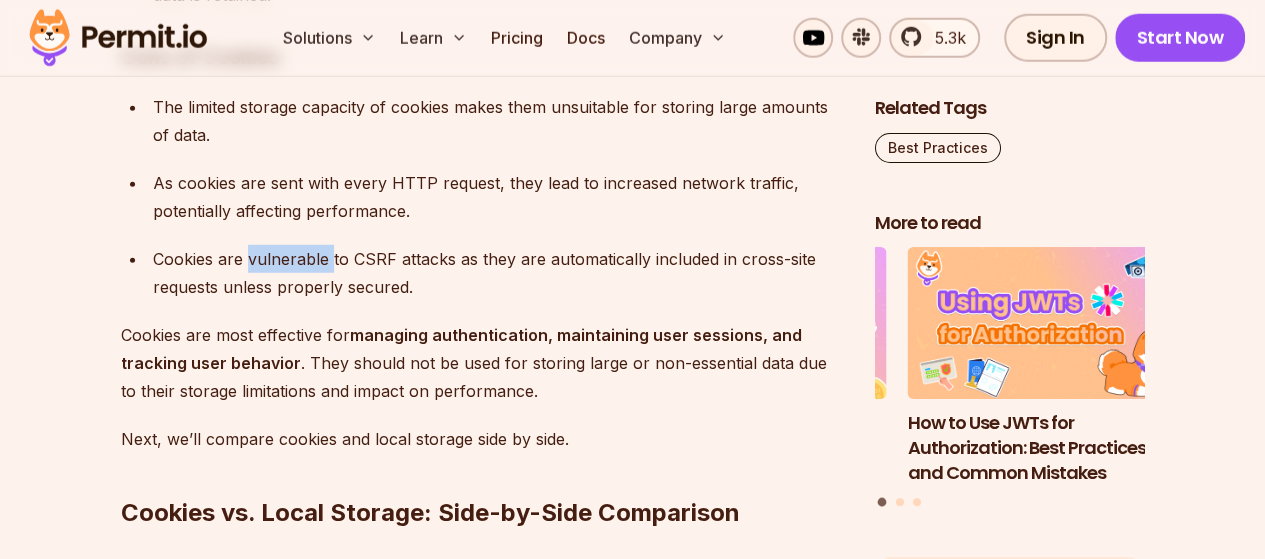 click on "Cookies are vulnerable to CSRF attacks as they are automatically included in cross-site requests unless properly secured." at bounding box center [498, 273] 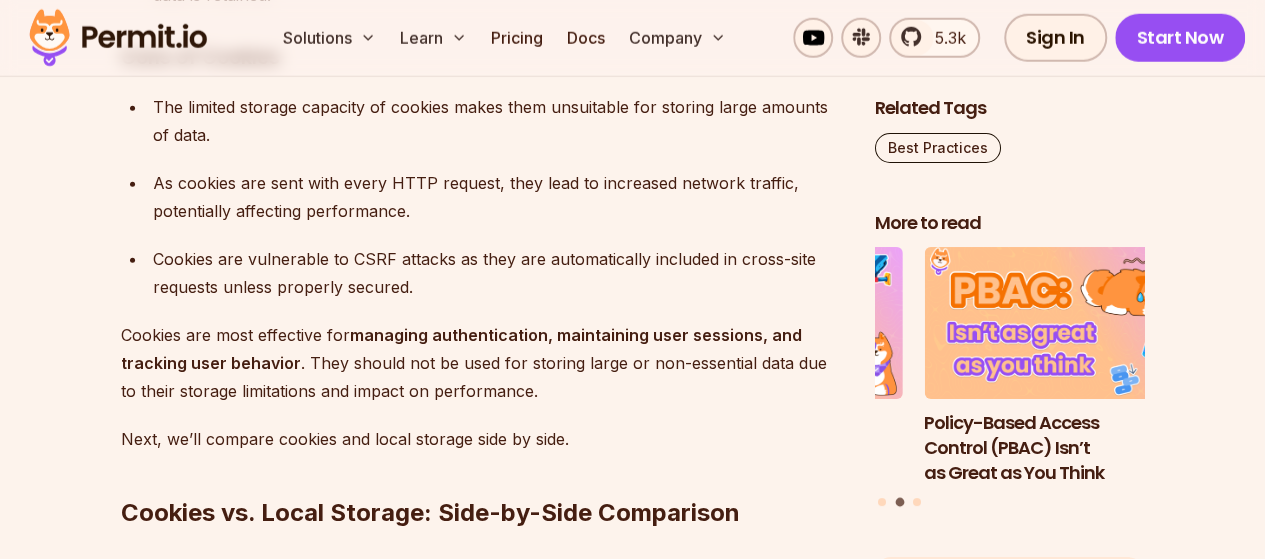 click on "Cookies are vulnerable to CSRF attacks as they are automatically included in cross-site requests unless properly secured." at bounding box center (498, 273) 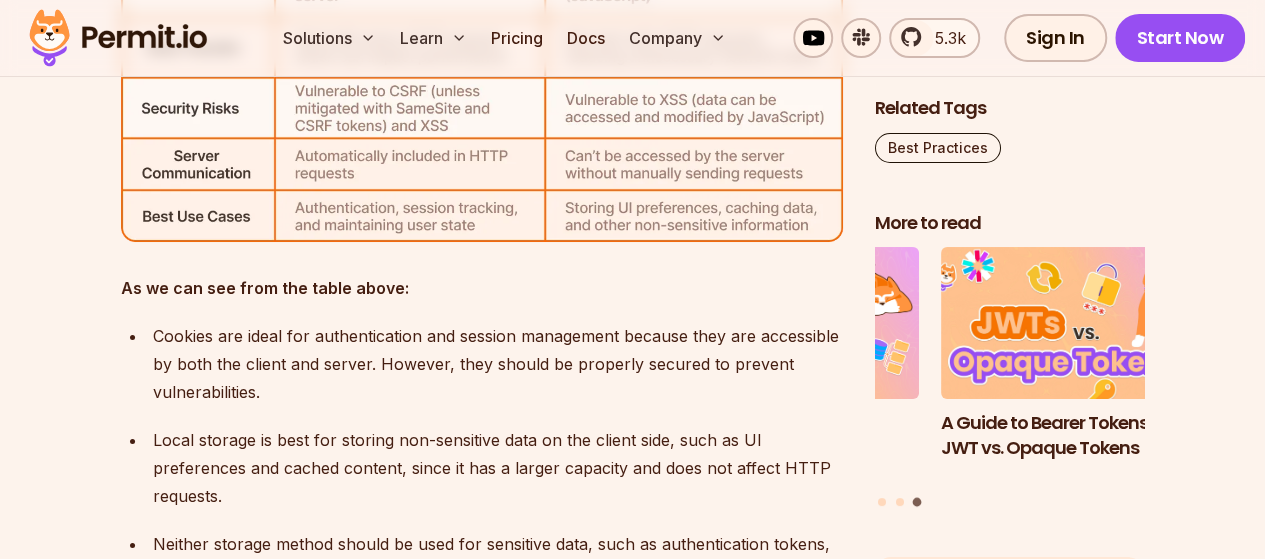 scroll, scrollTop: 7500, scrollLeft: 0, axis: vertical 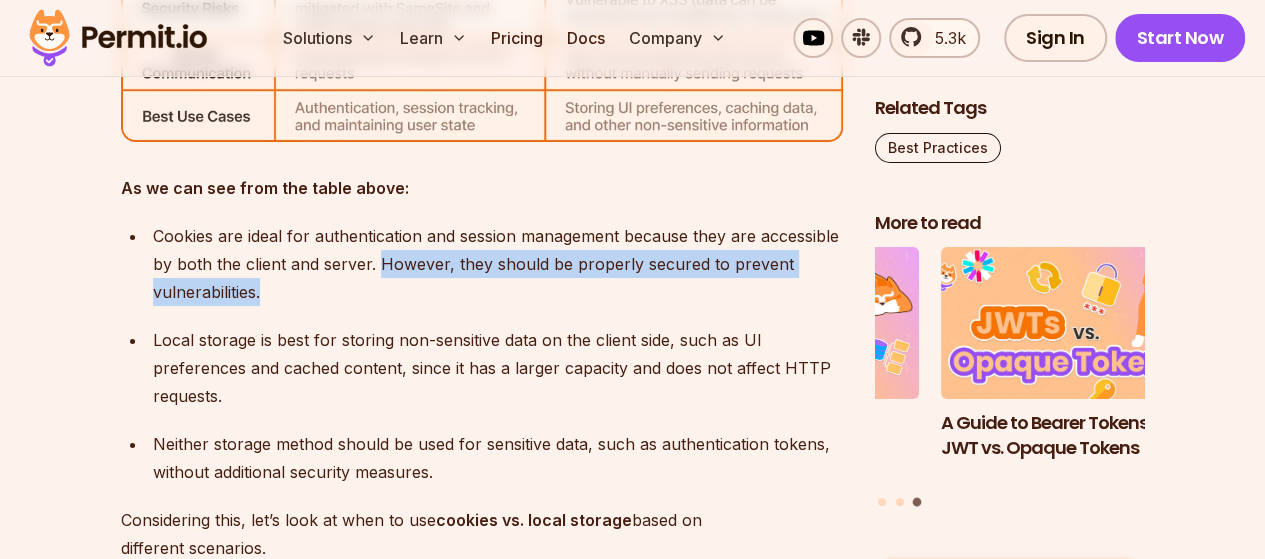drag, startPoint x: 377, startPoint y: 265, endPoint x: 382, endPoint y: 291, distance: 26.476404 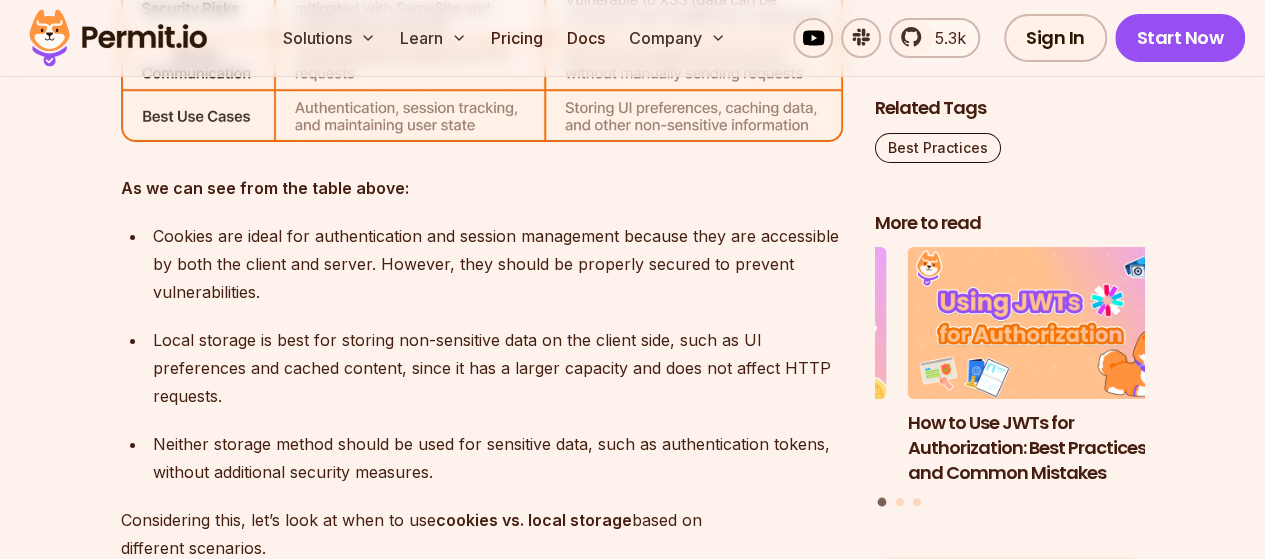 click on "Local storage is best for storing non-sensitive data on the client side, such as UI preferences and cached content, since it has a larger capacity and does not affect HTTP requests." at bounding box center [498, 368] 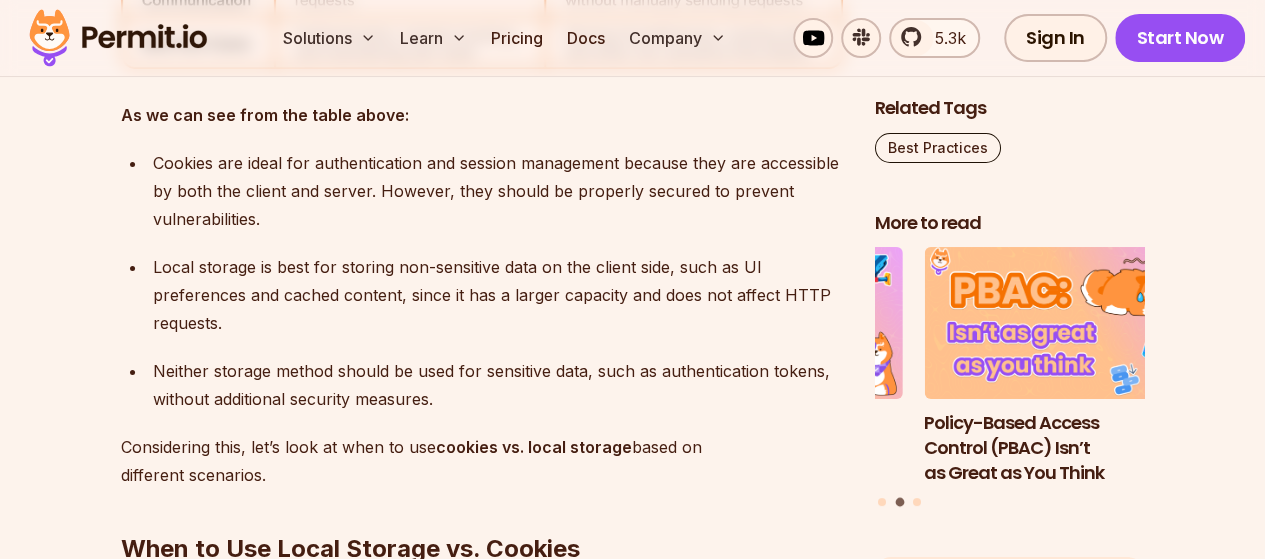 scroll, scrollTop: 7600, scrollLeft: 0, axis: vertical 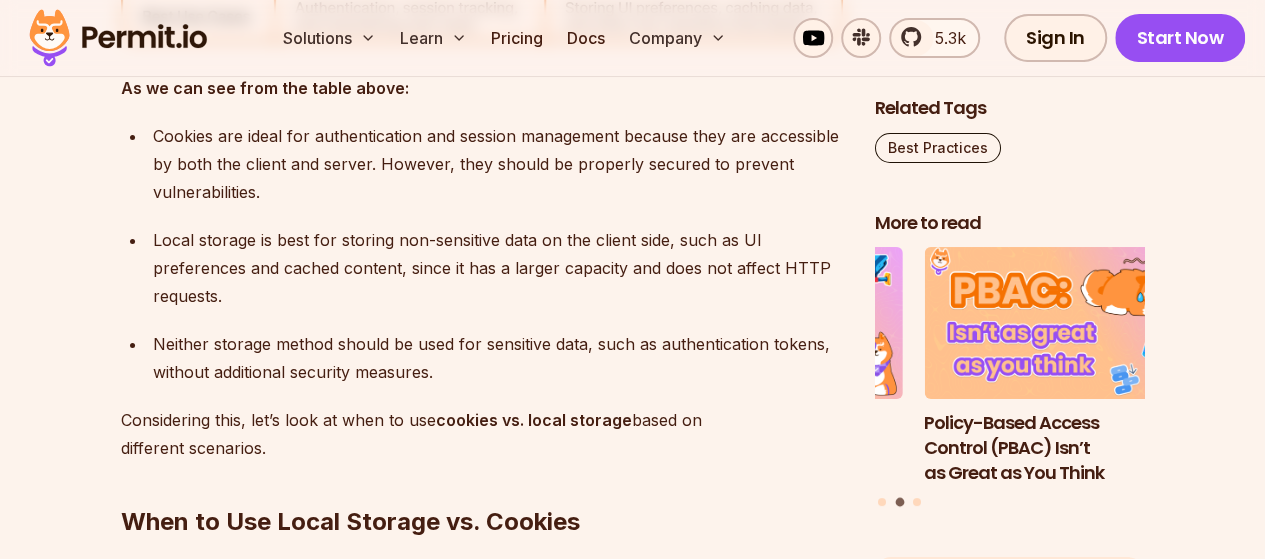 click on "Neither storage method should be used for sensitive data, such as authentication tokens, without additional security measures." at bounding box center [498, 358] 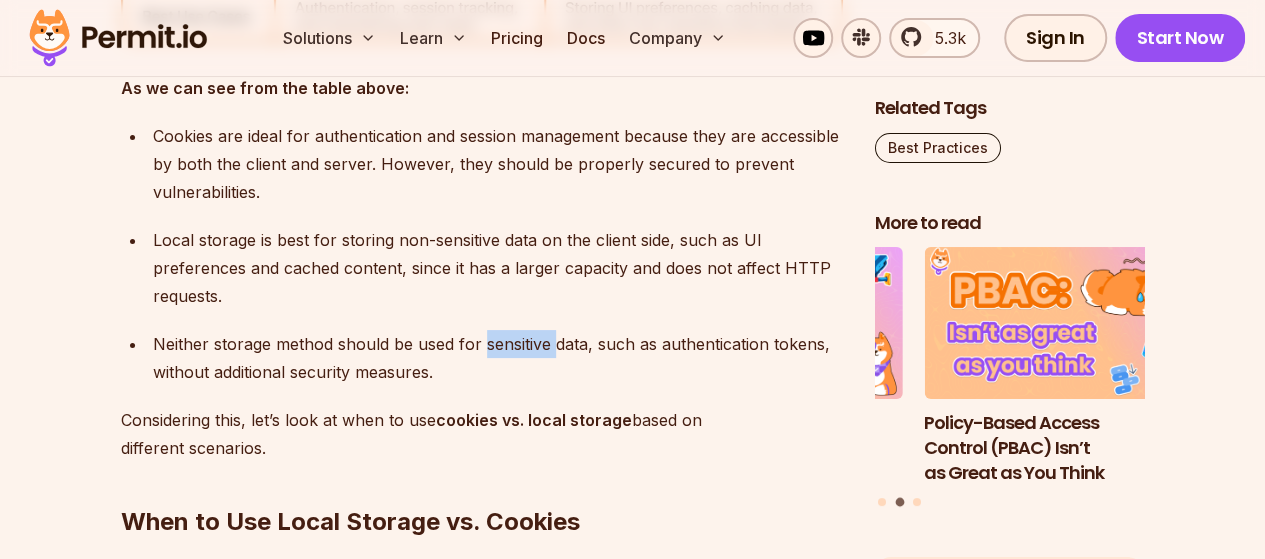 click on "Neither storage method should be used for sensitive data, such as authentication tokens, without additional security measures." at bounding box center [498, 358] 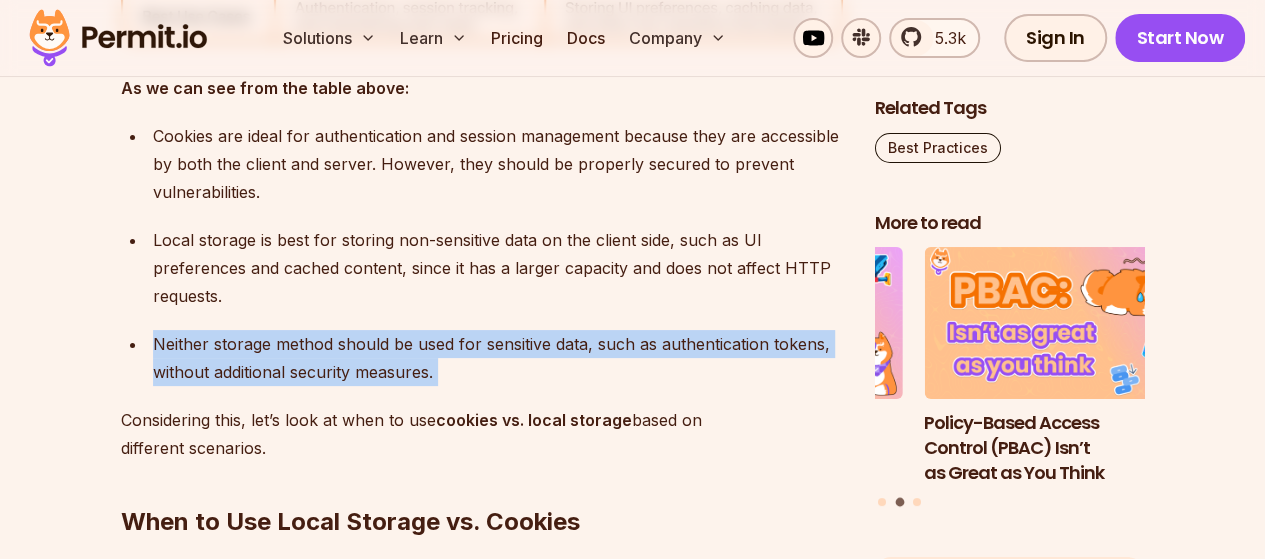 click on "Neither storage method should be used for sensitive data, such as authentication tokens, without additional security measures." at bounding box center (498, 358) 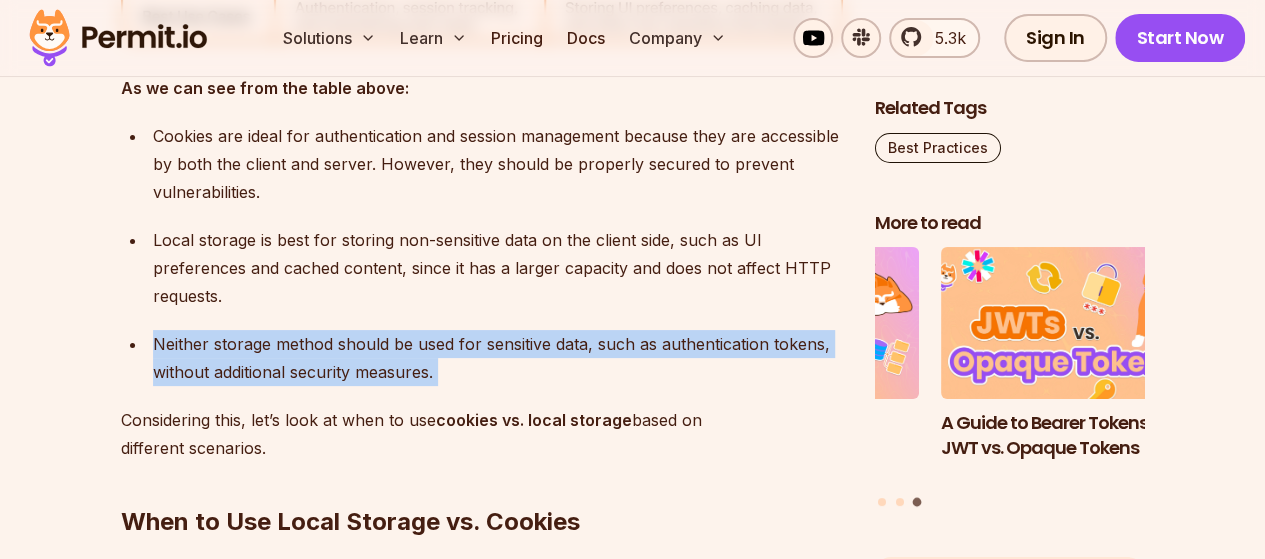 click on "Neither storage method should be used for sensitive data, such as authentication tokens, without additional security measures." at bounding box center (498, 358) 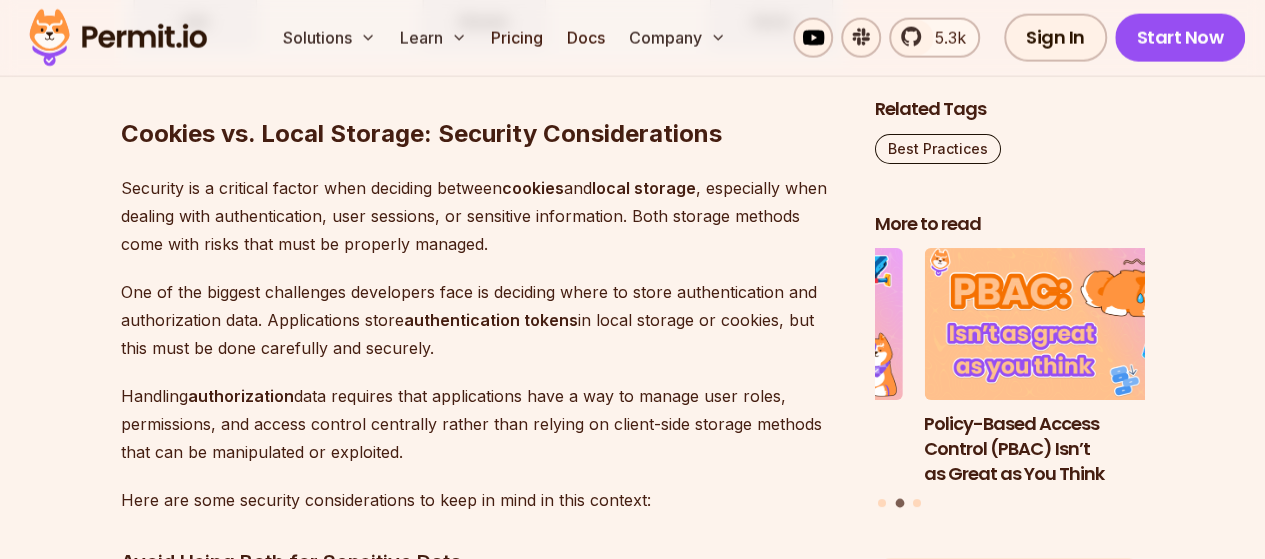 scroll, scrollTop: 10000, scrollLeft: 0, axis: vertical 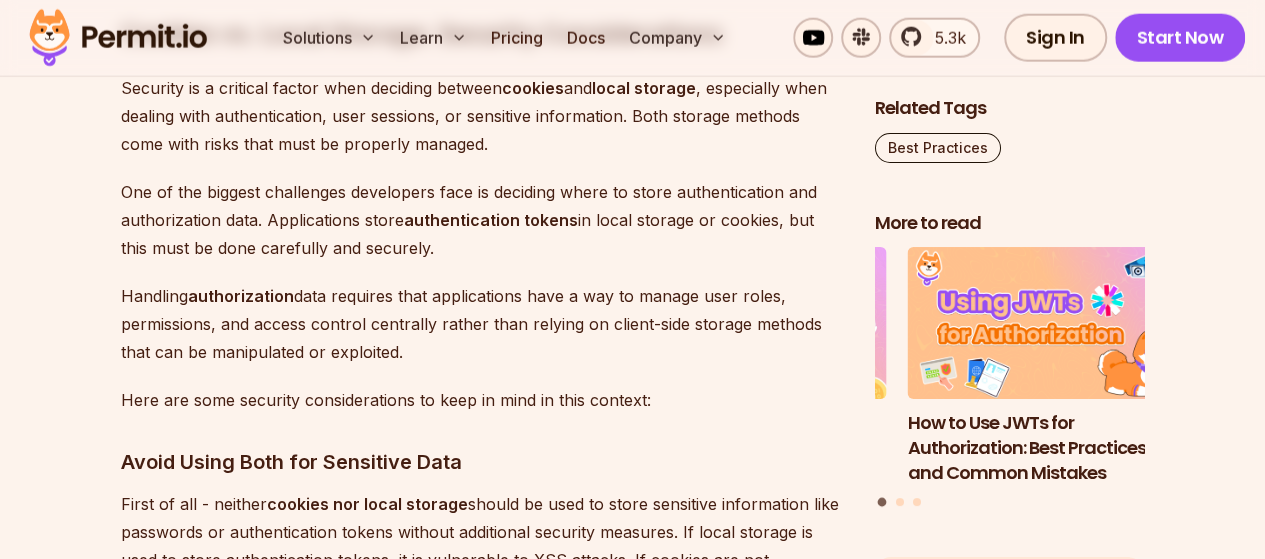 click on "Managing and storing data in the browser efficiently is a crucial aspect of building web applications in terms of performance, user experience, and security. Web developers often rely on  client-side storage  solutions like  cookies  and  local storage  to save user preferences, authentication tokens, and other essential data. But what exactly is  the difference between cookies and local storage ? When should you use one over the other? And how do security concerns impact your choice? Both cookies and local storage allow websites to store information on a user’s browser, but  they serve different purposes and come with unique benefits and drawbacks . Understanding these differences can help you make informed decisions about which storage mechanism to use in various scenarios. In this article, we’ll break down: What cookies and local storage are How they work Their pros and cons A direct comparison between them Best practices for using each securely You can watch our video version of this article here: The" at bounding box center (482, -3126) 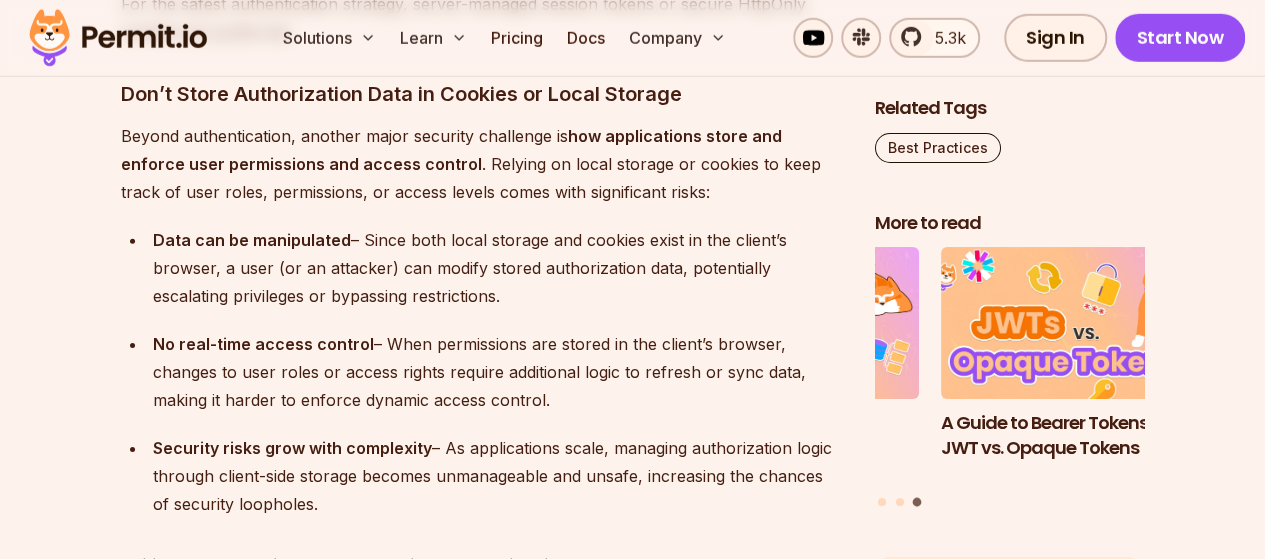 scroll, scrollTop: 10700, scrollLeft: 0, axis: vertical 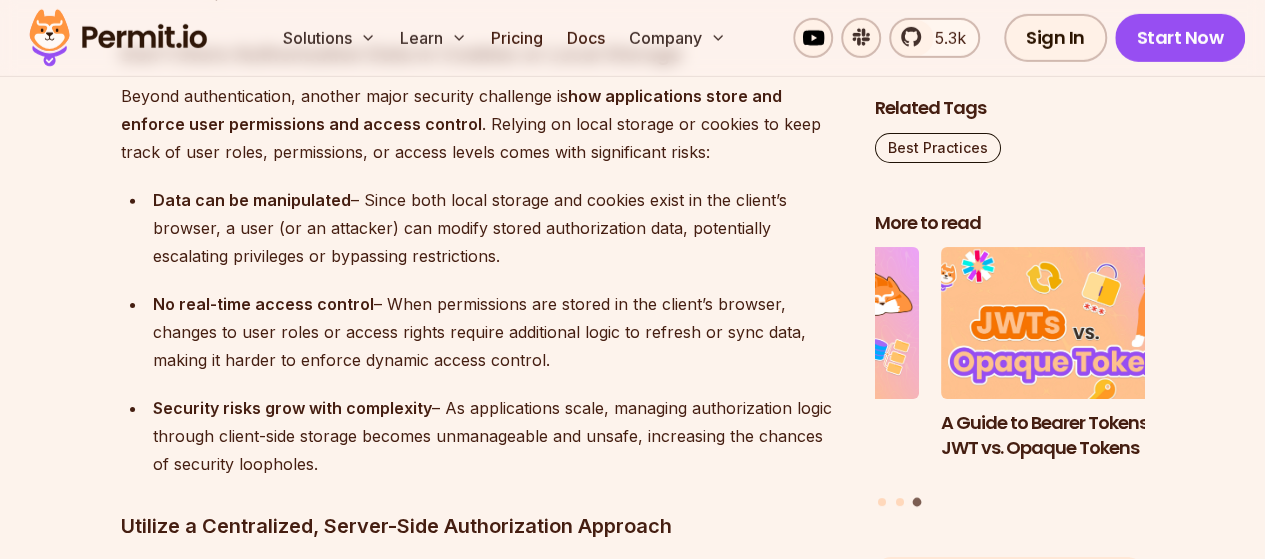 click on "Data can be manipulated" at bounding box center (252, 200) 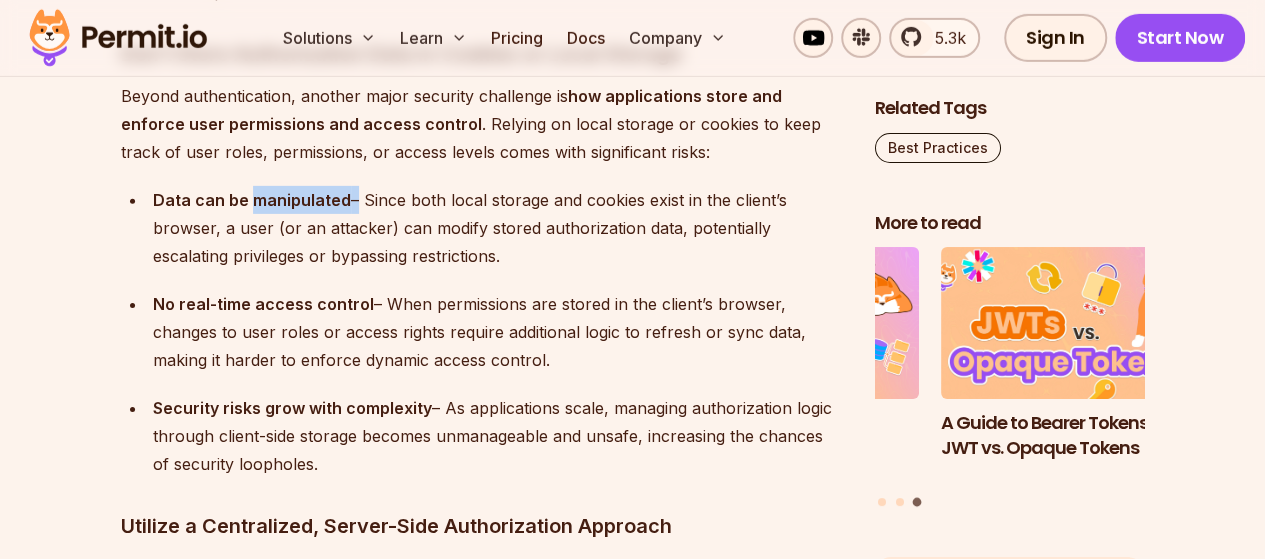 click on "Data can be manipulated" at bounding box center [252, 200] 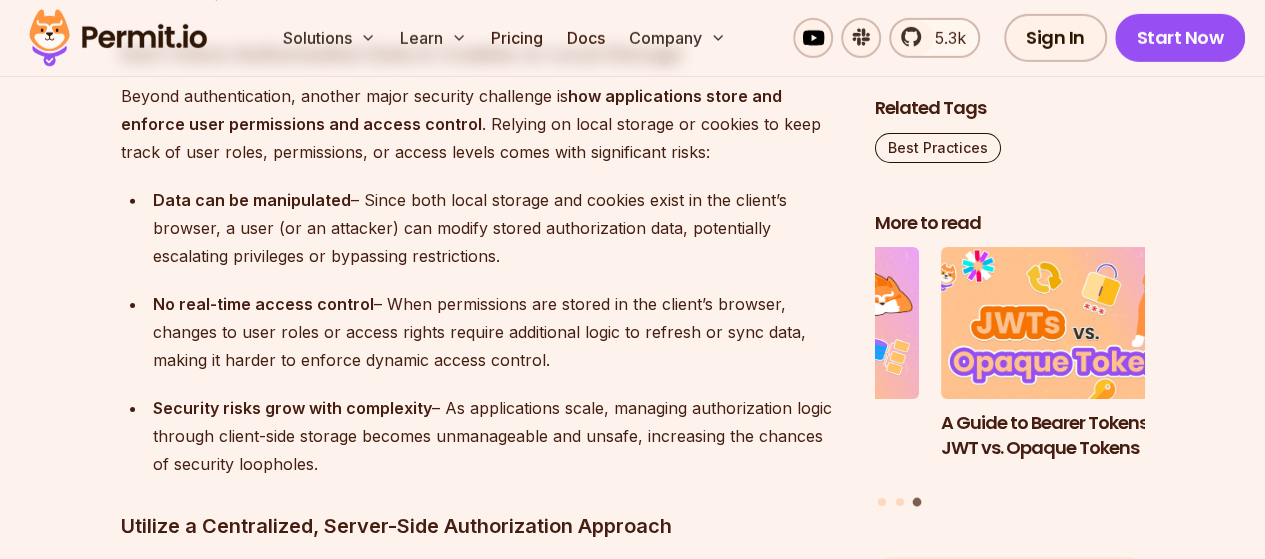 click on "Managing and storing data in the browser efficiently is a crucial aspect of building web applications in terms of performance, user experience, and security. Web developers often rely on  client-side storage  solutions like  cookies  and  local storage  to save user preferences, authentication tokens, and other essential data. But what exactly is  the difference between cookies and local storage ? When should you use one over the other? And how do security concerns impact your choice? Both cookies and local storage allow websites to store information on a user’s browser, but  they serve different purposes and come with unique benefits and drawbacks . Understanding these differences can help you make informed decisions about which storage mechanism to use in various scenarios. In this article, we’ll break down: What cookies and local storage are How they work Their pros and cons A direct comparison between them Best practices for using each securely You can watch our video version of this article here: The" at bounding box center [482, -3826] 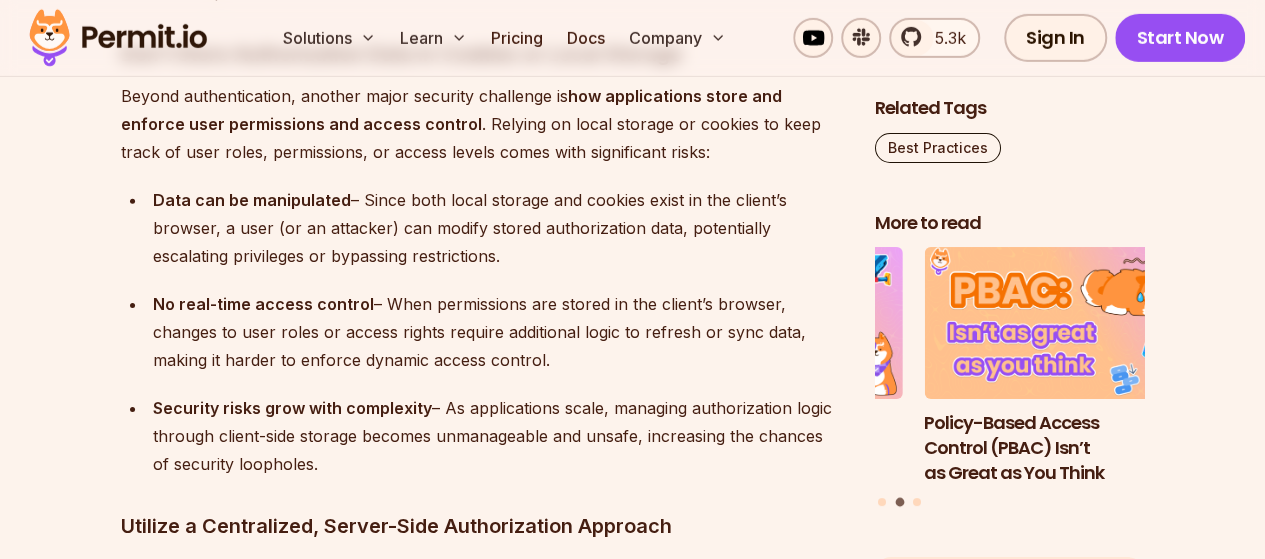 click on "Data can be manipulated  – Since both local storage and cookies exist in the client’s browser, a user (or an attacker) can modify stored authorization data, potentially escalating privileges or bypassing restrictions." at bounding box center [498, 228] 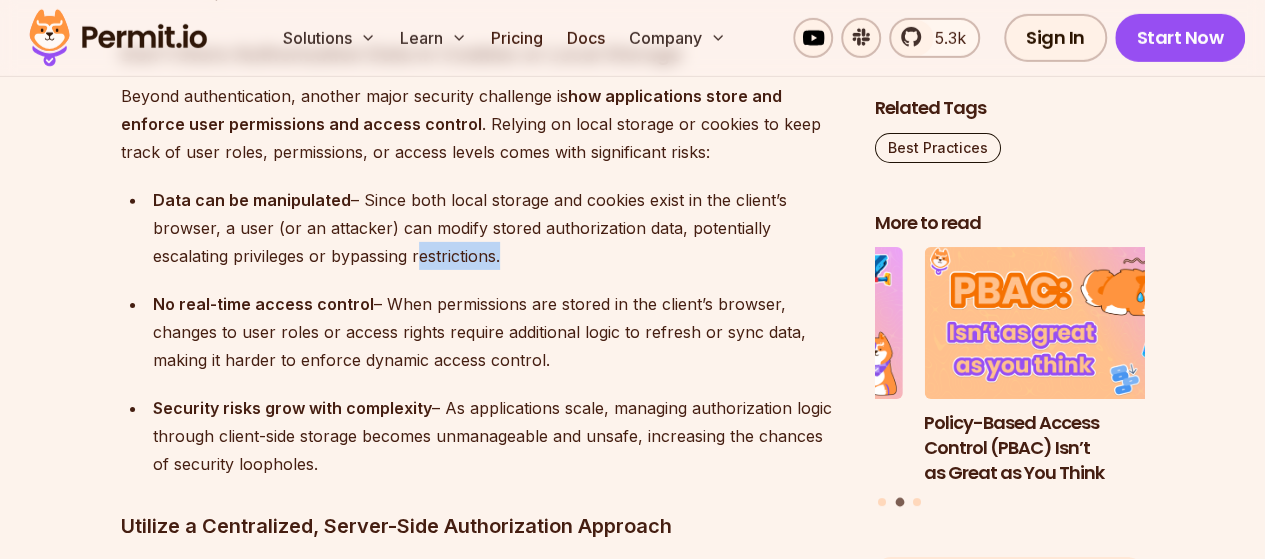 click on "Data can be manipulated  – Since both local storage and cookies exist in the client’s browser, a user (or an attacker) can modify stored authorization data, potentially escalating privileges or bypassing restrictions." at bounding box center (498, 228) 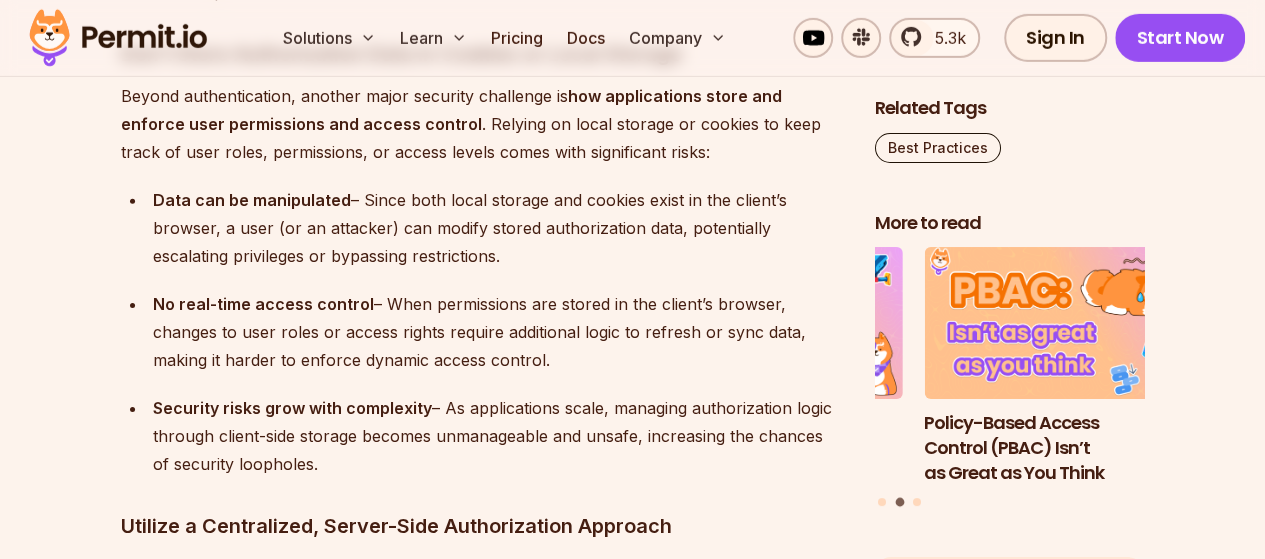 click on "No real-time access control  – When permissions are stored in the client’s browser, changes to user roles or access rights require additional logic to refresh or sync data, making it harder to enforce dynamic access control." at bounding box center [498, 332] 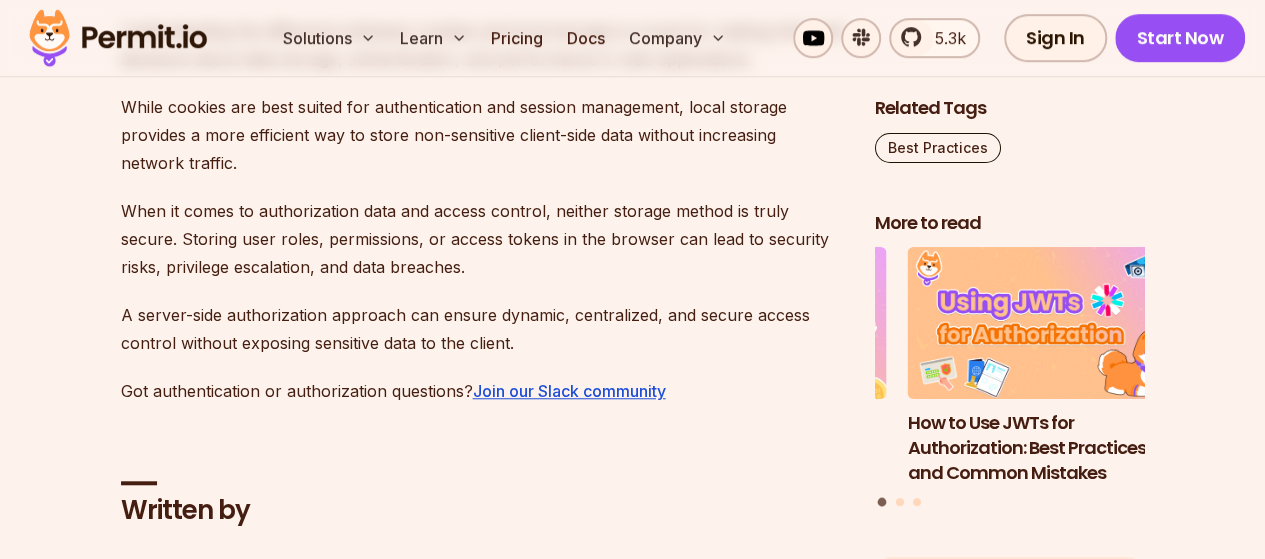 scroll, scrollTop: 11900, scrollLeft: 0, axis: vertical 